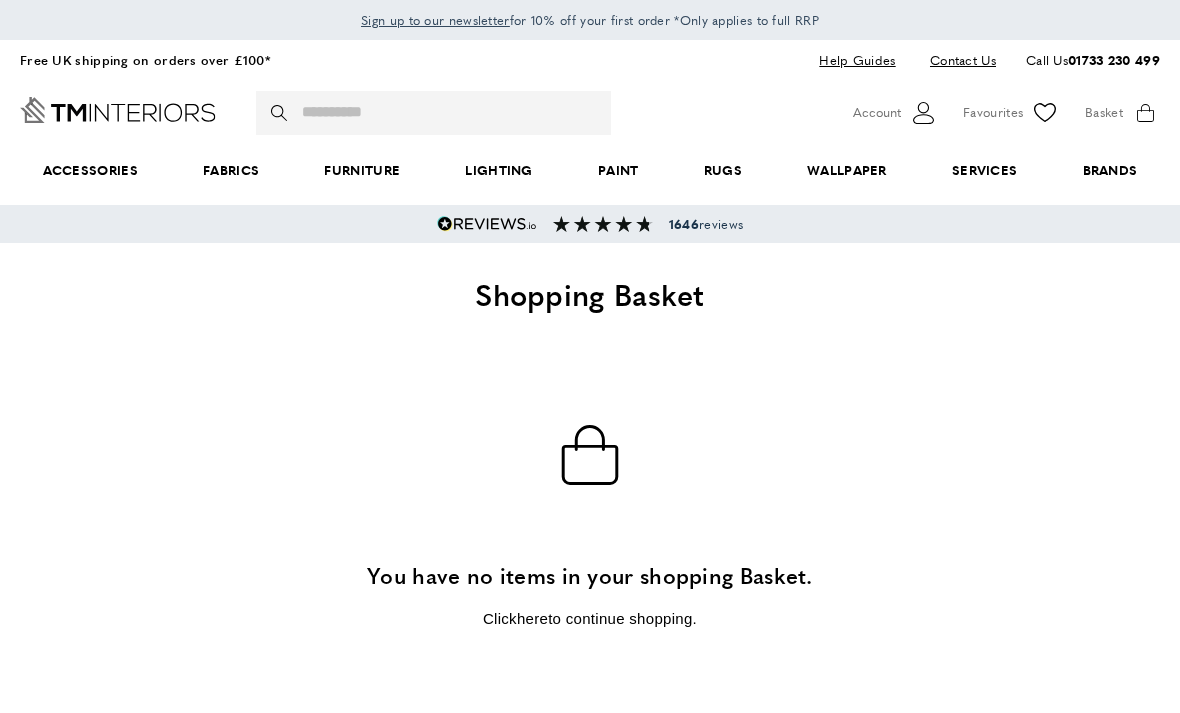 scroll, scrollTop: 0, scrollLeft: 0, axis: both 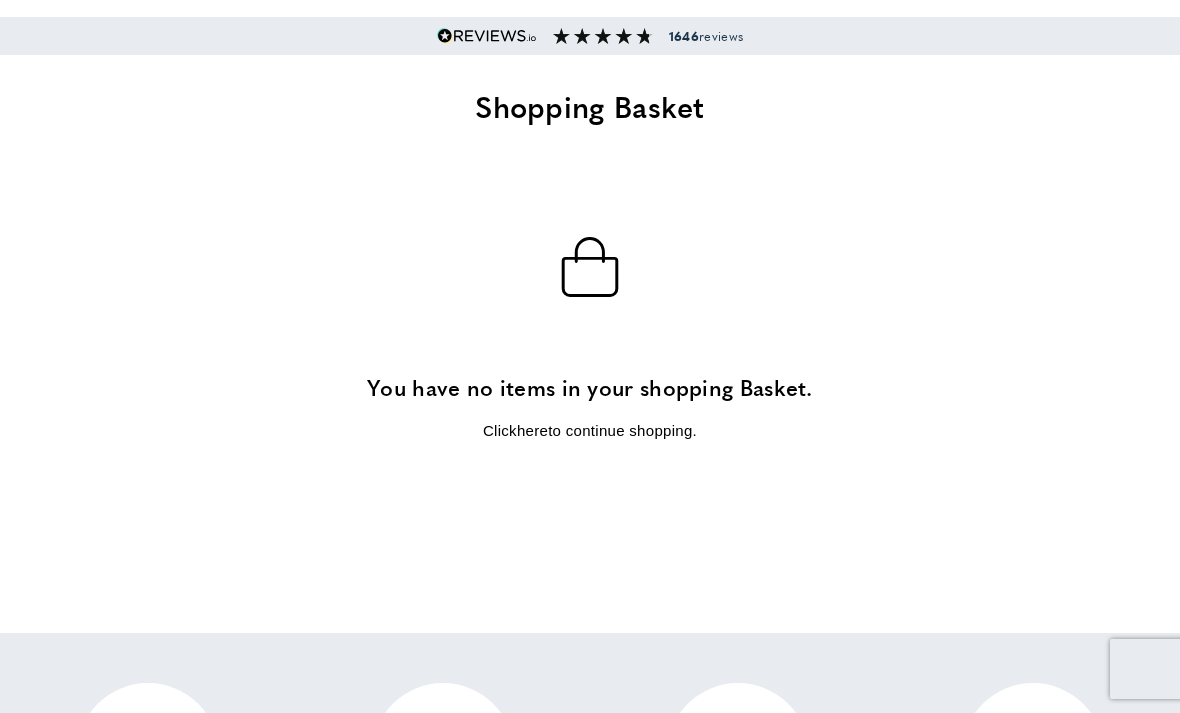 click on "Mulberry" at bounding box center (-10320, 478) 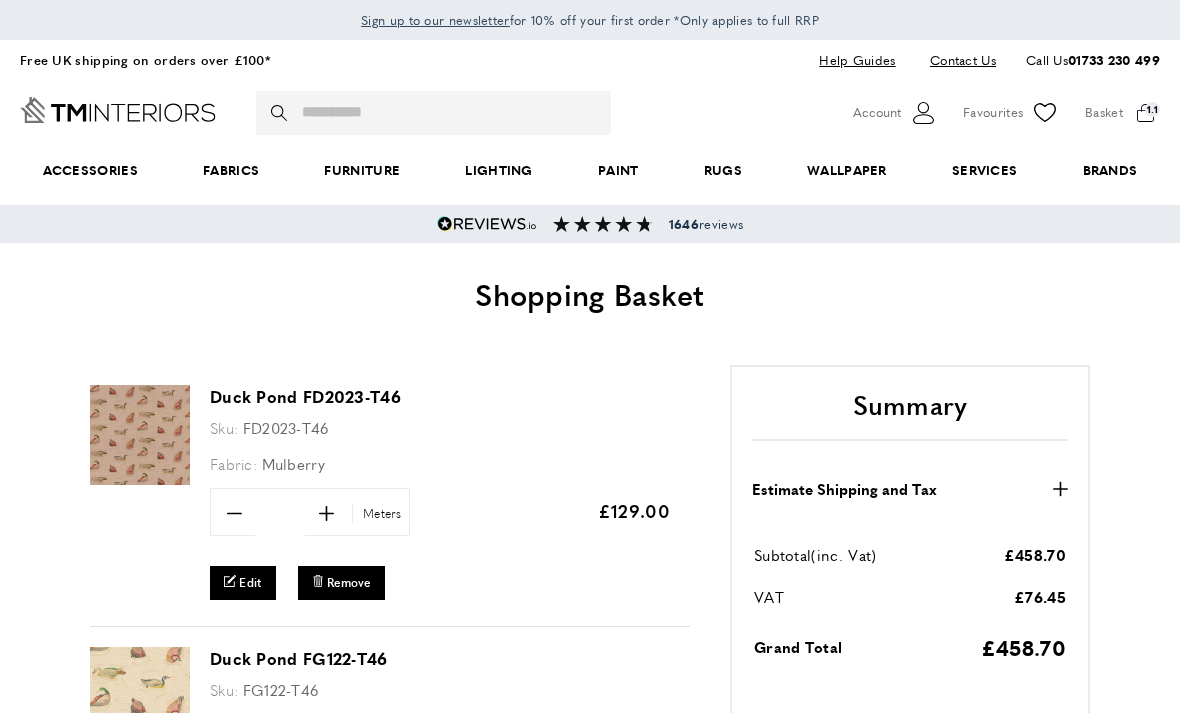 scroll, scrollTop: 0, scrollLeft: 0, axis: both 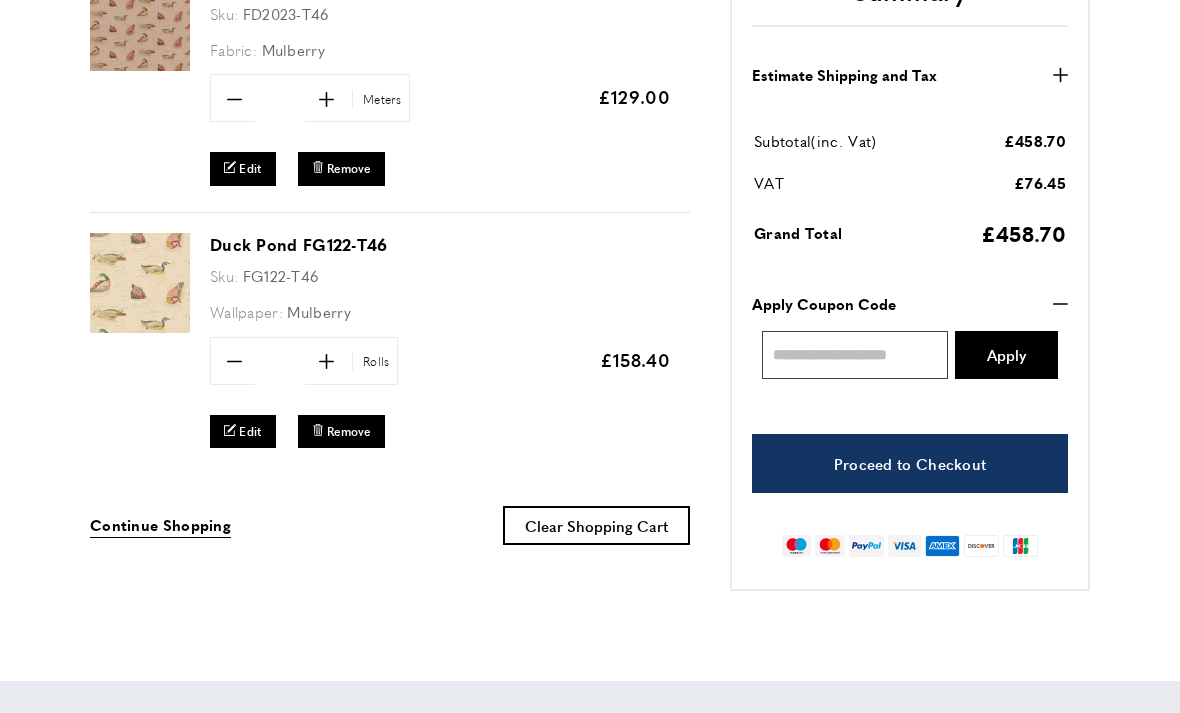 click on "Enter discount code" at bounding box center [855, 355] 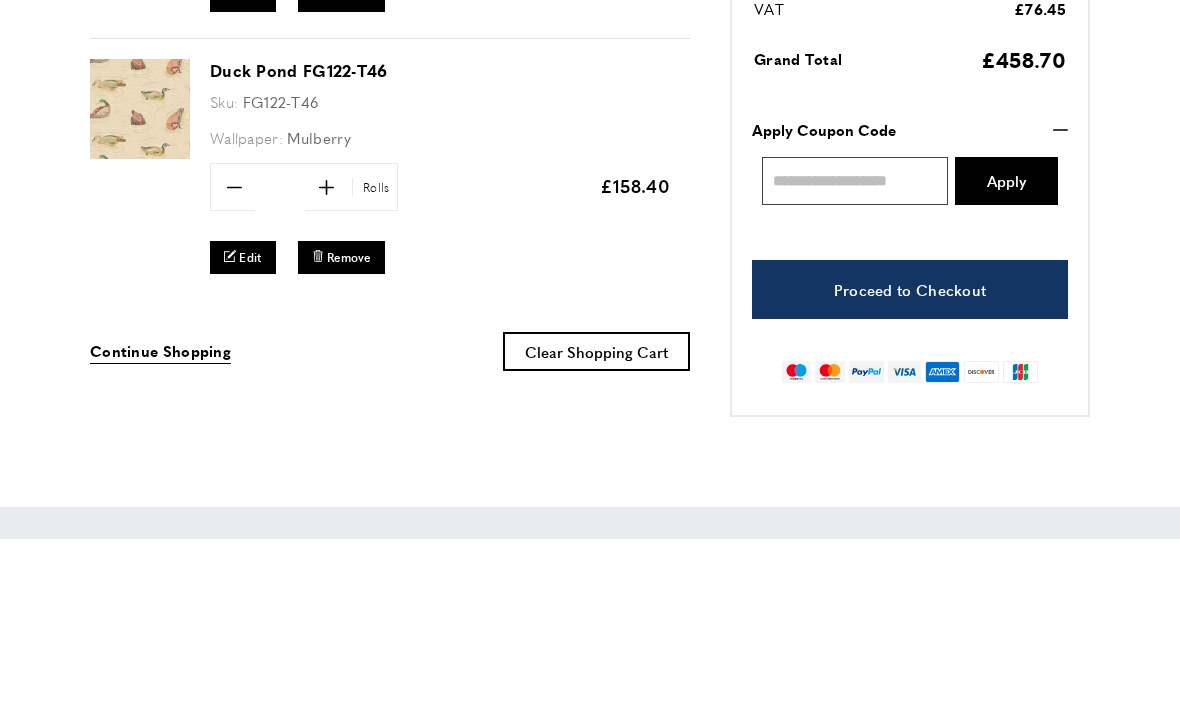 paste on "**********" 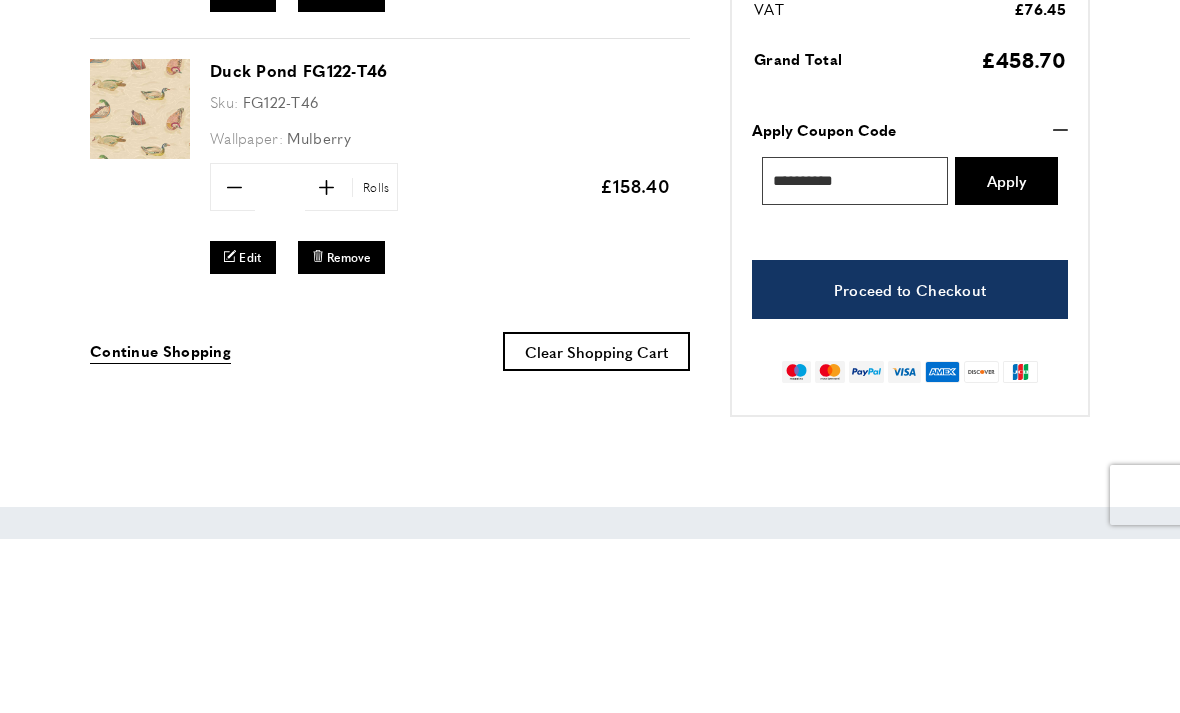 type on "**********" 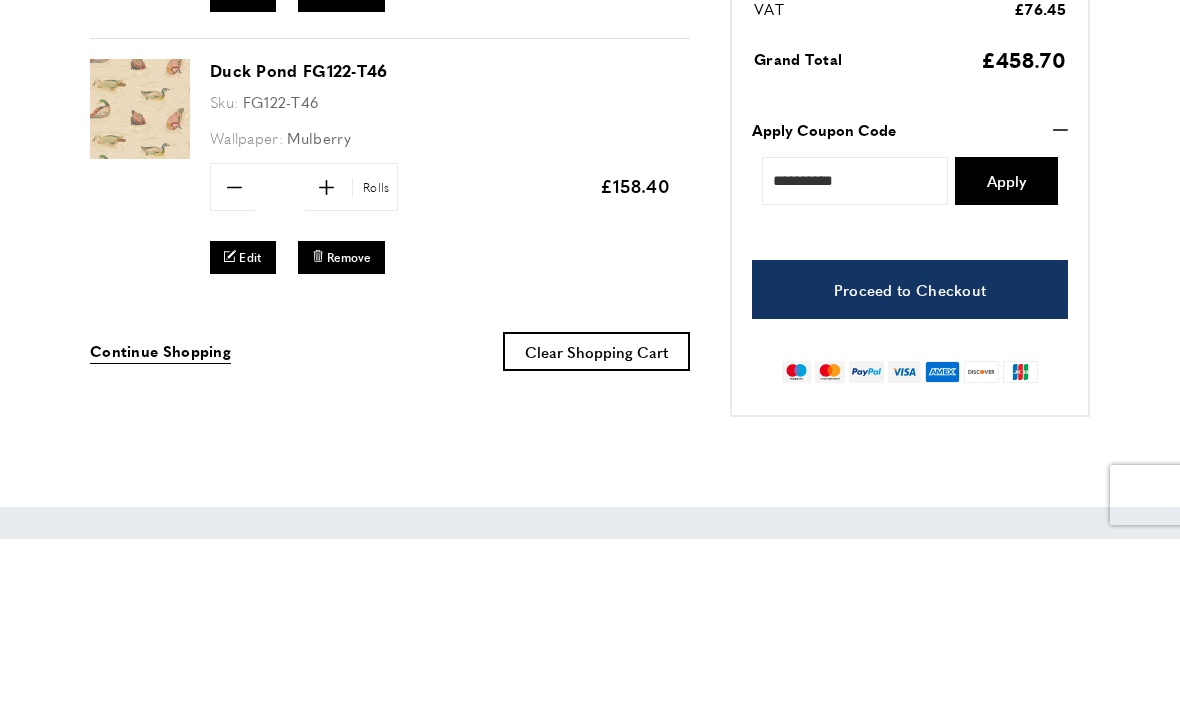 click on "Apply" at bounding box center (1006, 355) 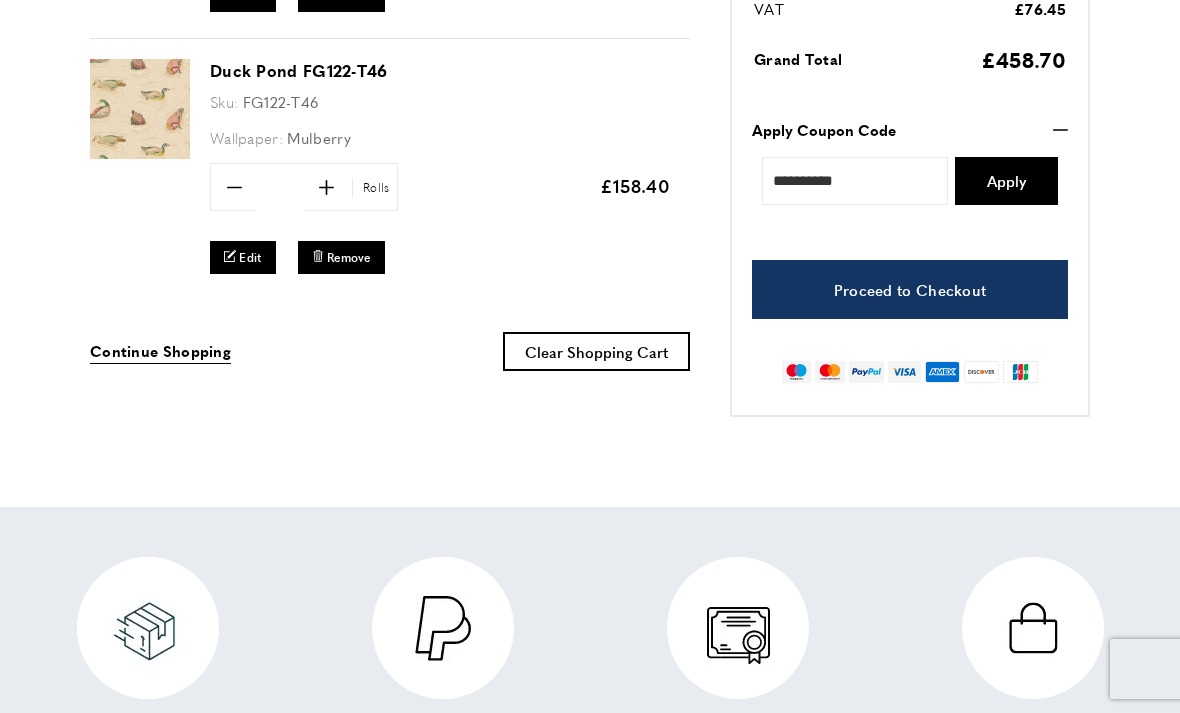 scroll, scrollTop: 0, scrollLeft: 281, axis: horizontal 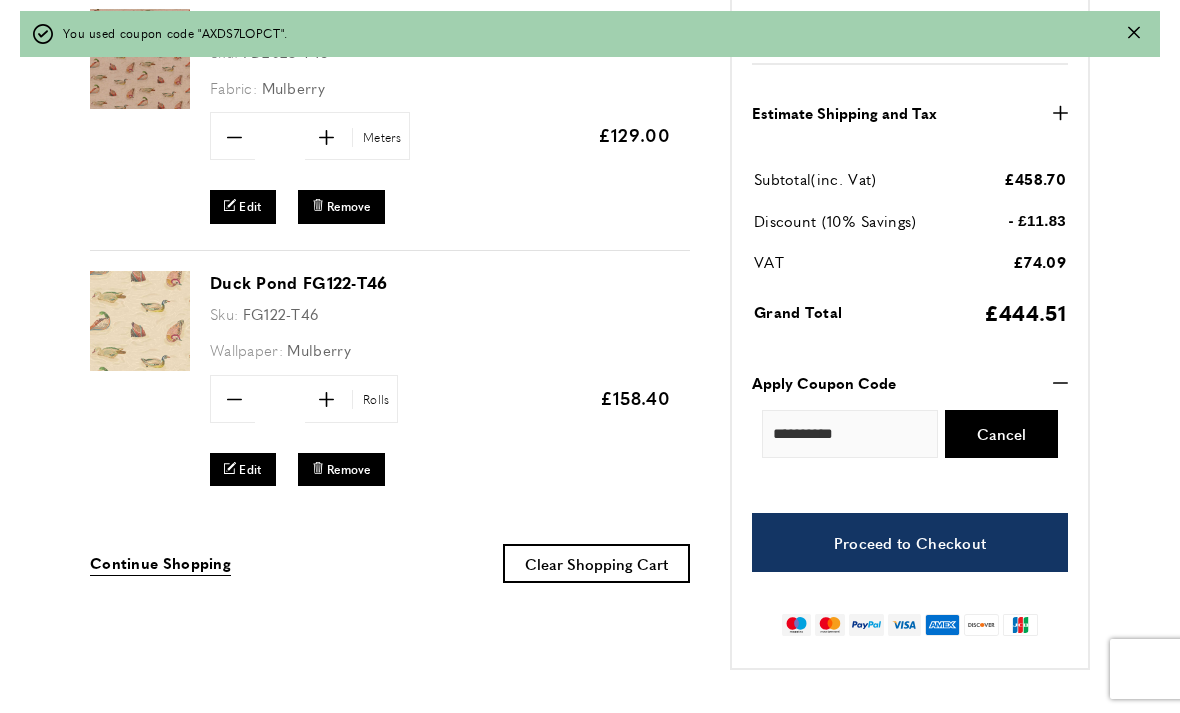 click on "Proceed to Checkout" at bounding box center (910, 542) 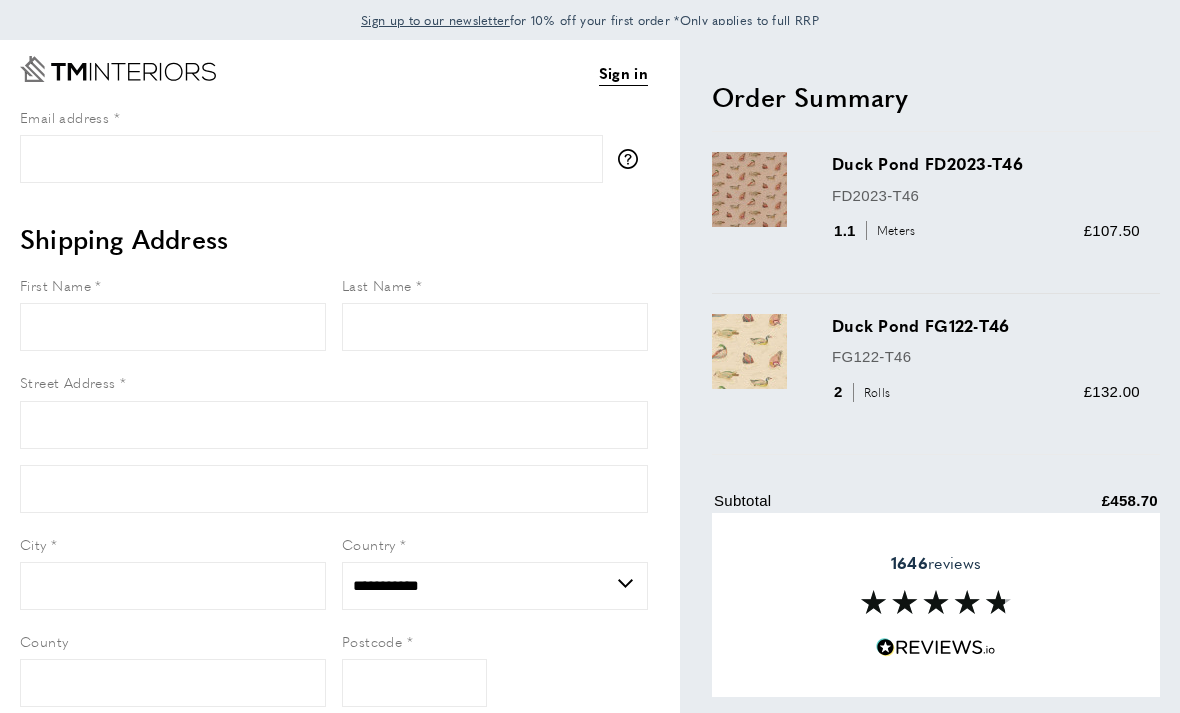 select on "**" 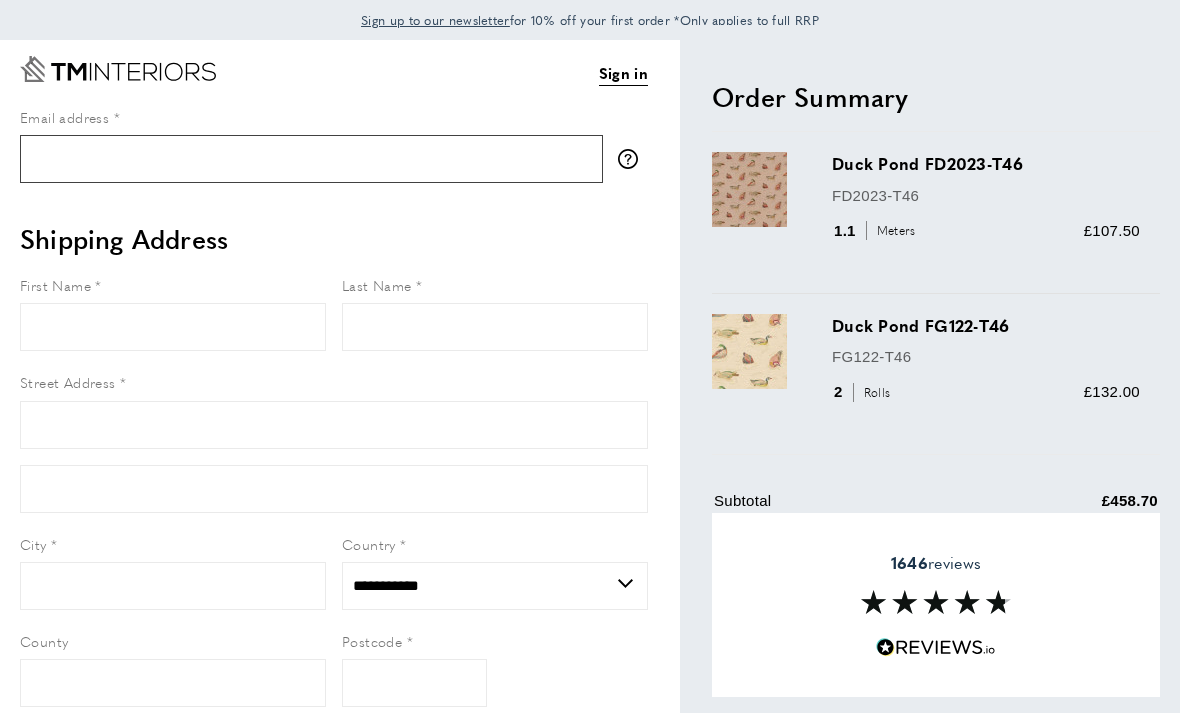 click on "Email address" at bounding box center [311, 159] 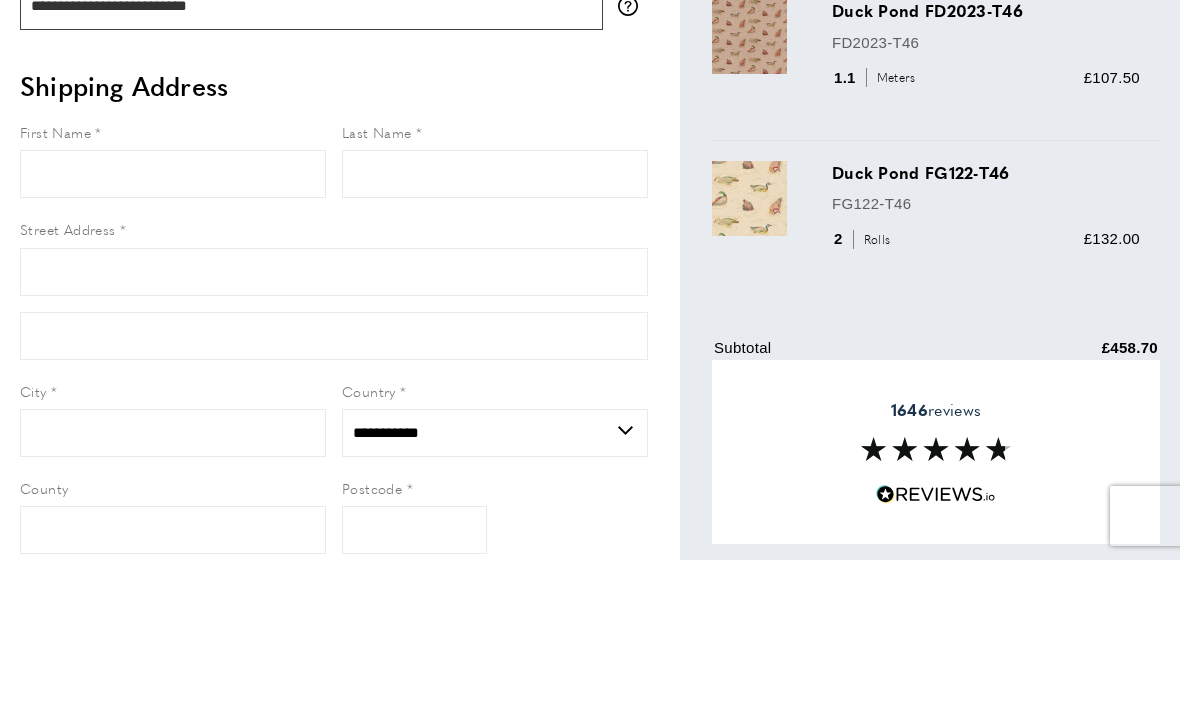 type on "**********" 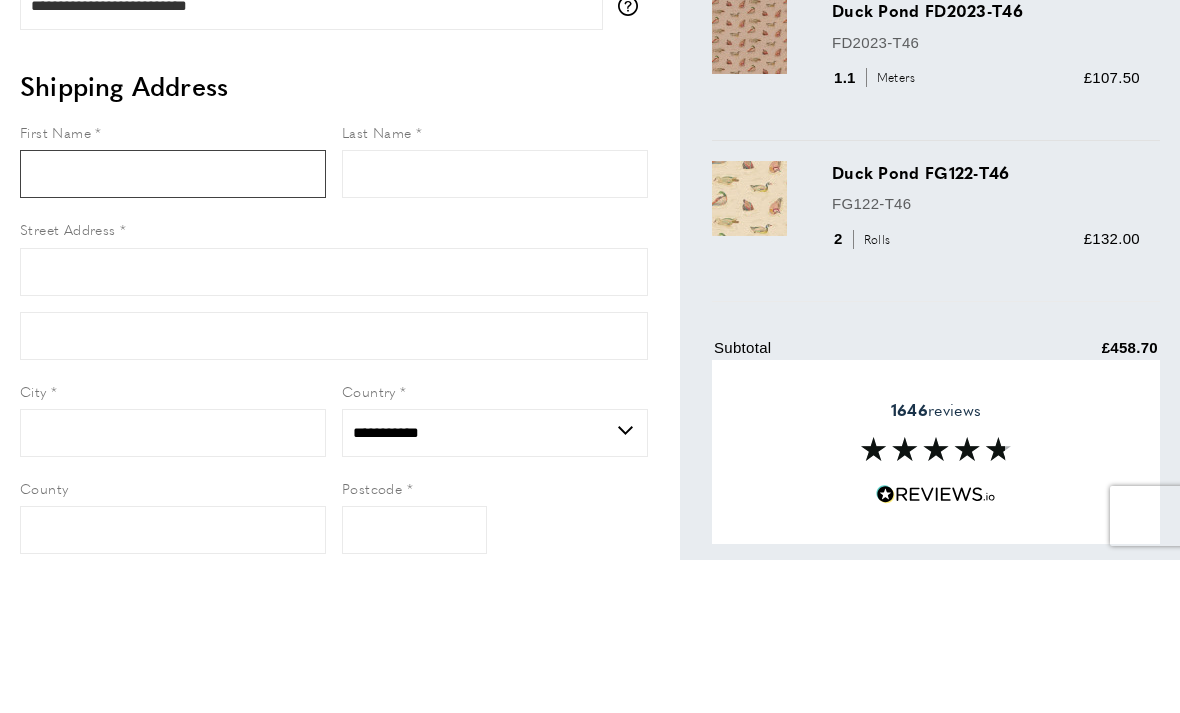 click on "First Name" at bounding box center (173, 327) 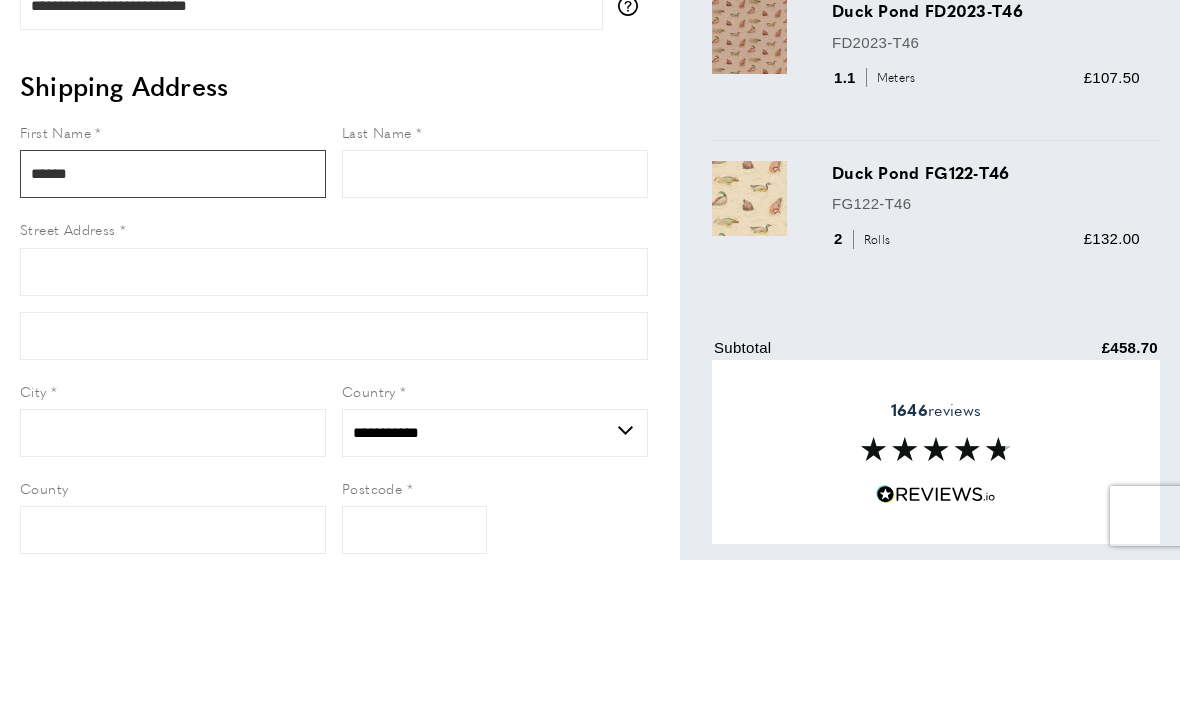 type on "******" 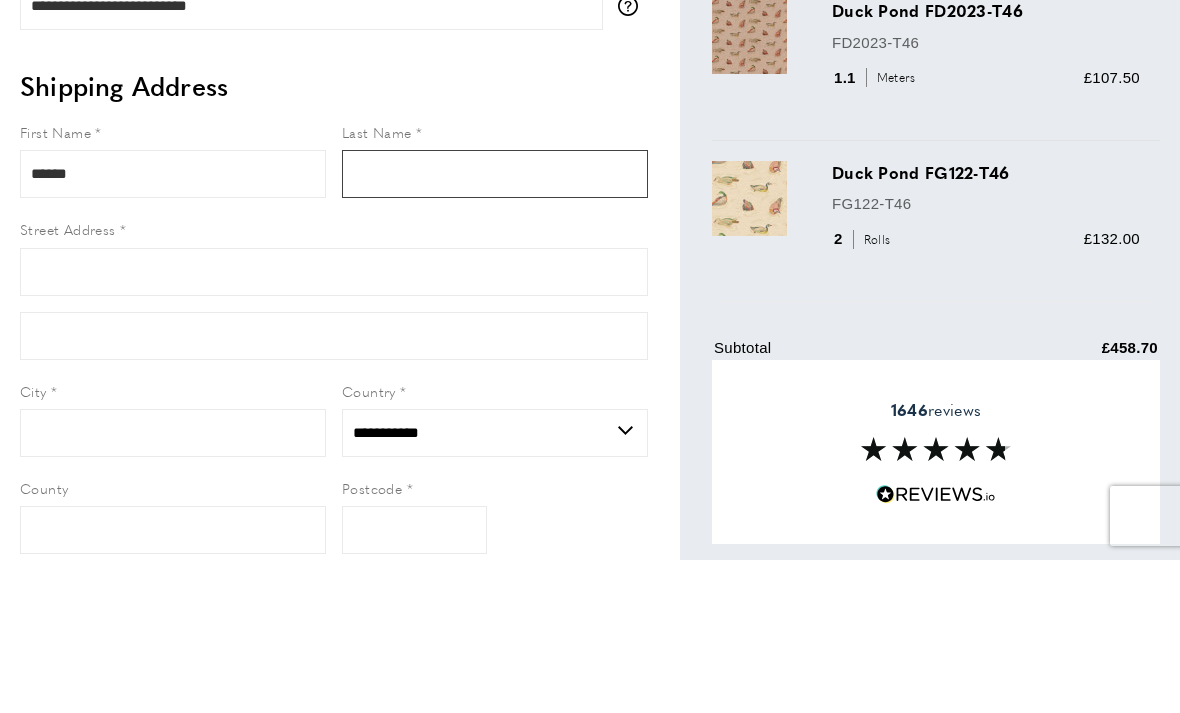 click on "Last Name" at bounding box center (495, 327) 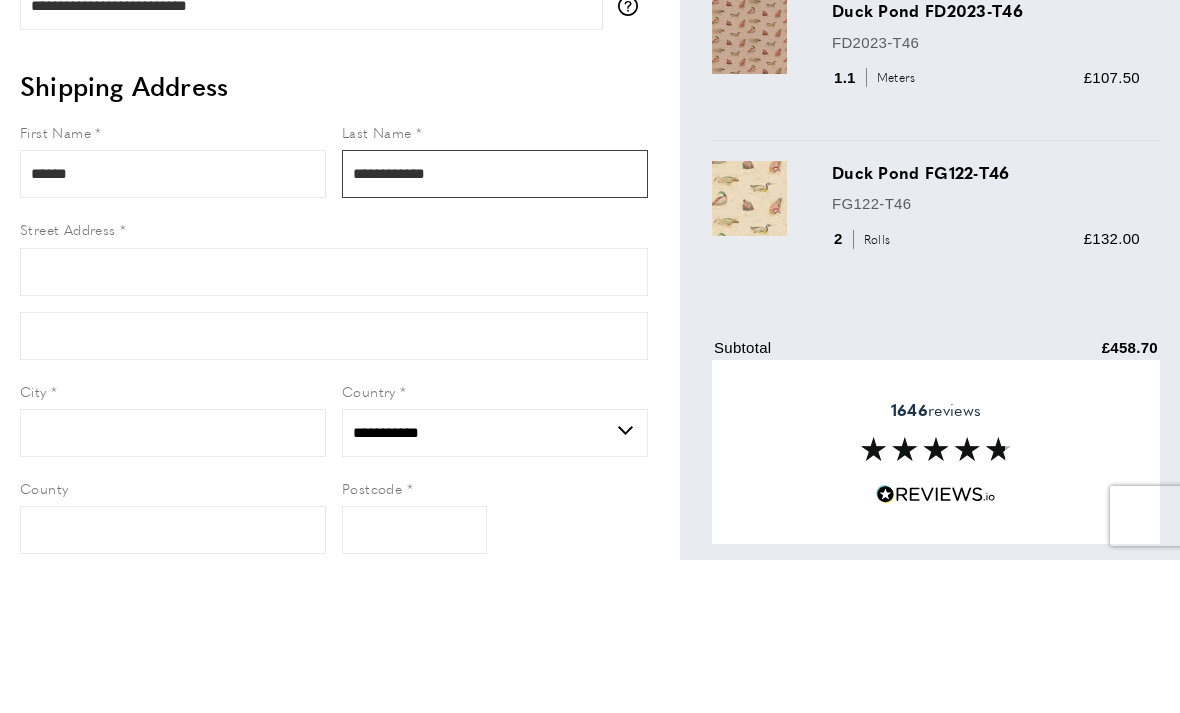 type on "**********" 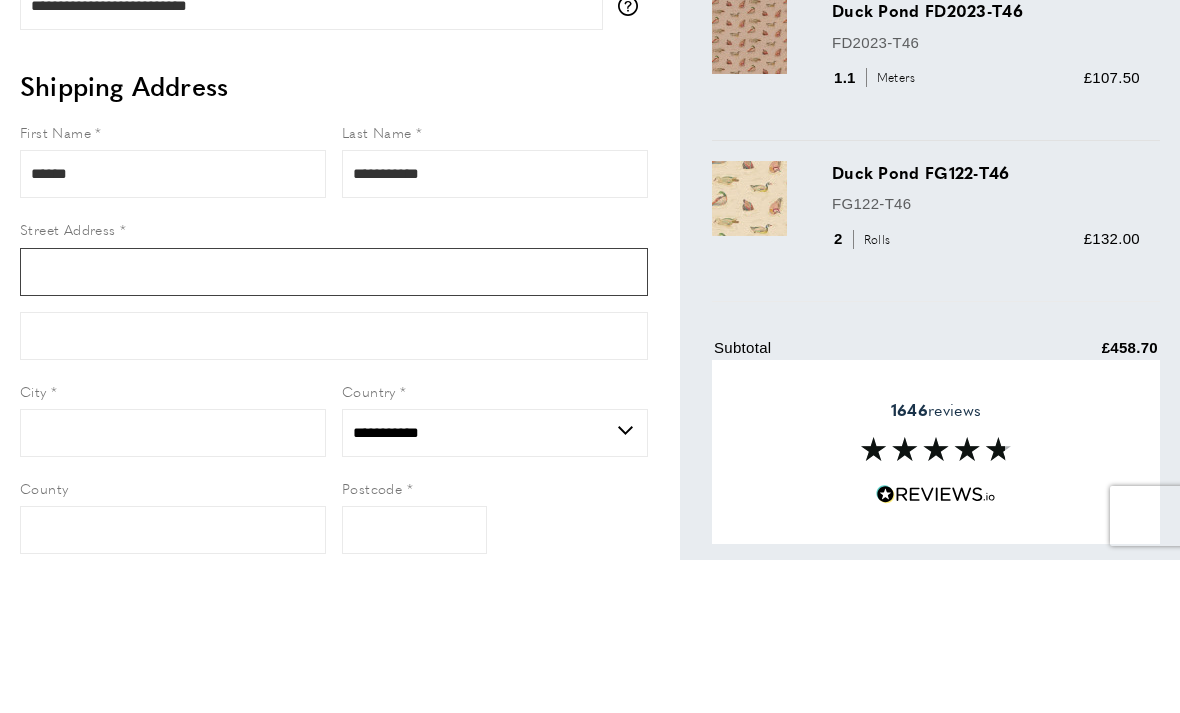 click on "Street Address" at bounding box center (334, 425) 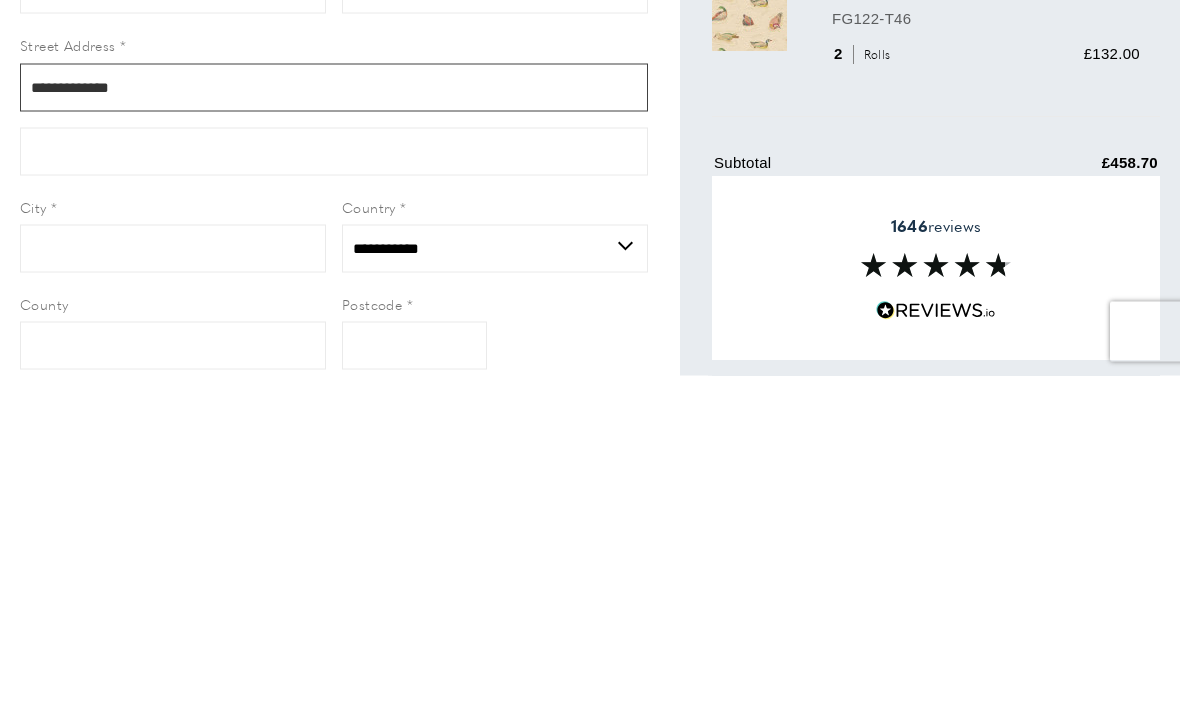 type on "**********" 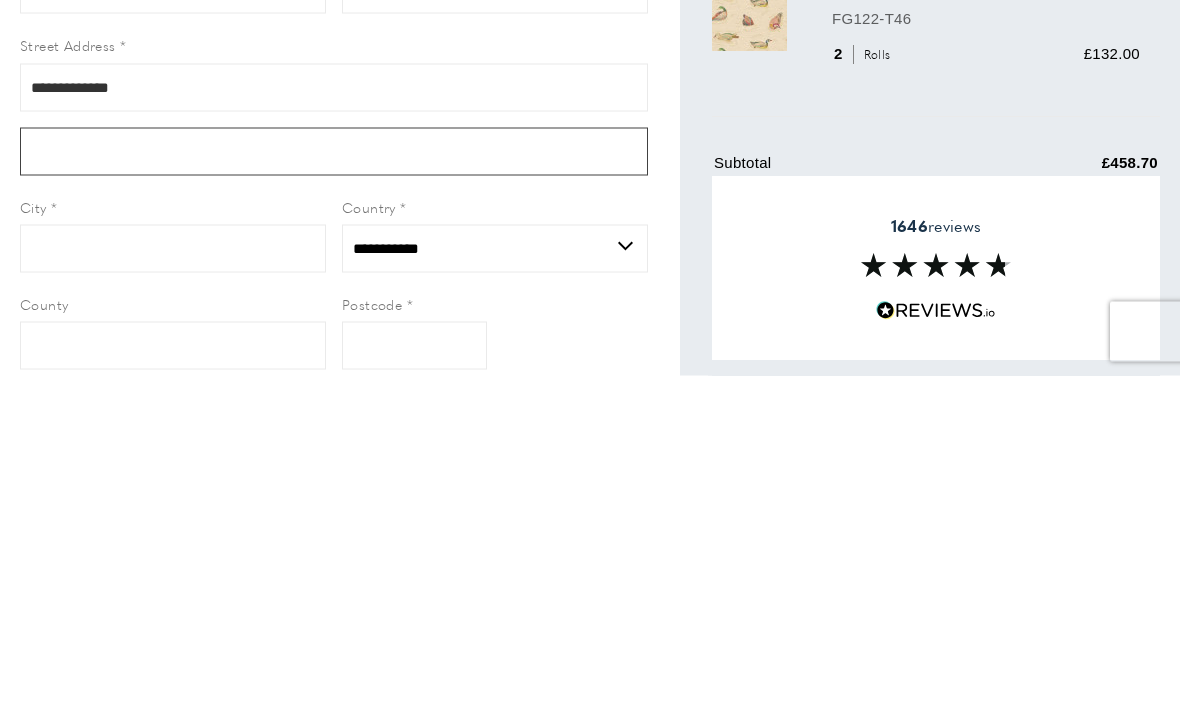 click on "Form field" at bounding box center (334, 489) 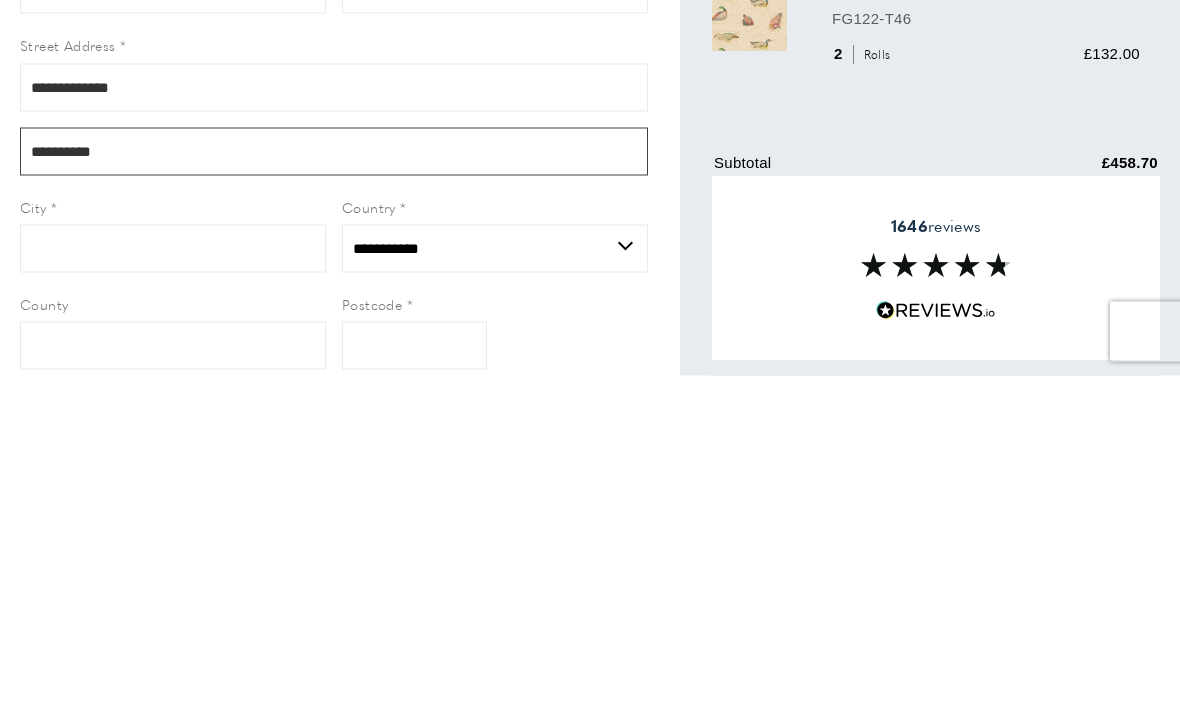 type on "**********" 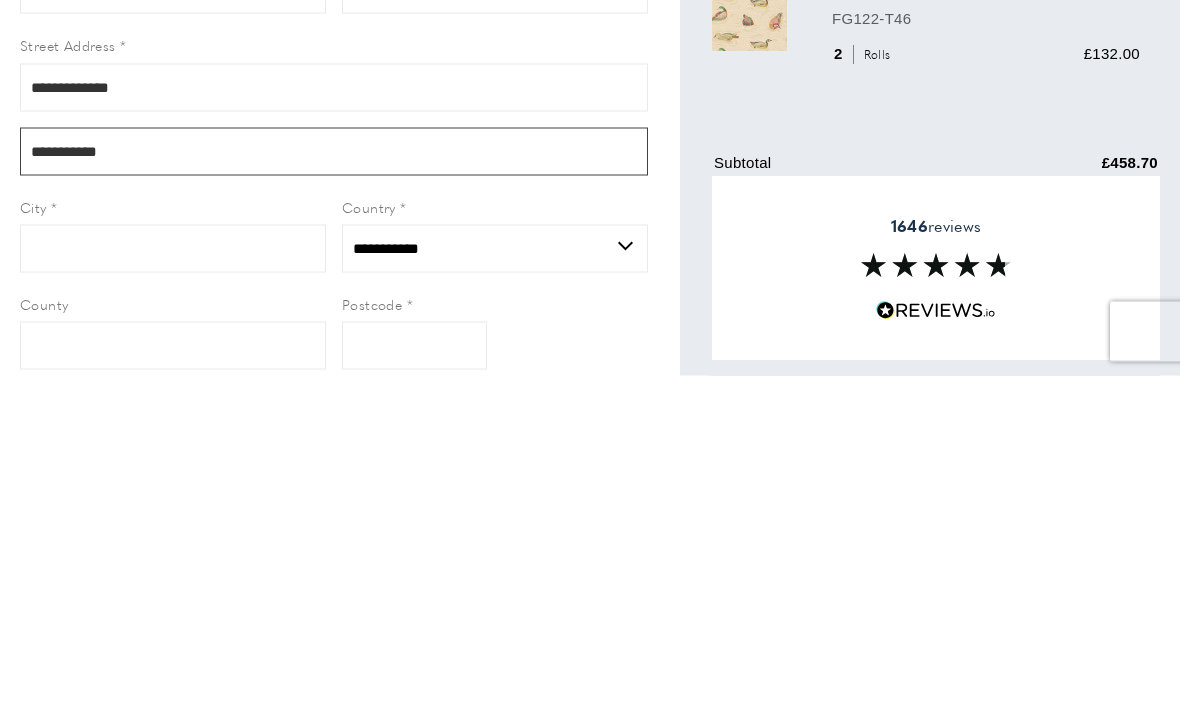 type 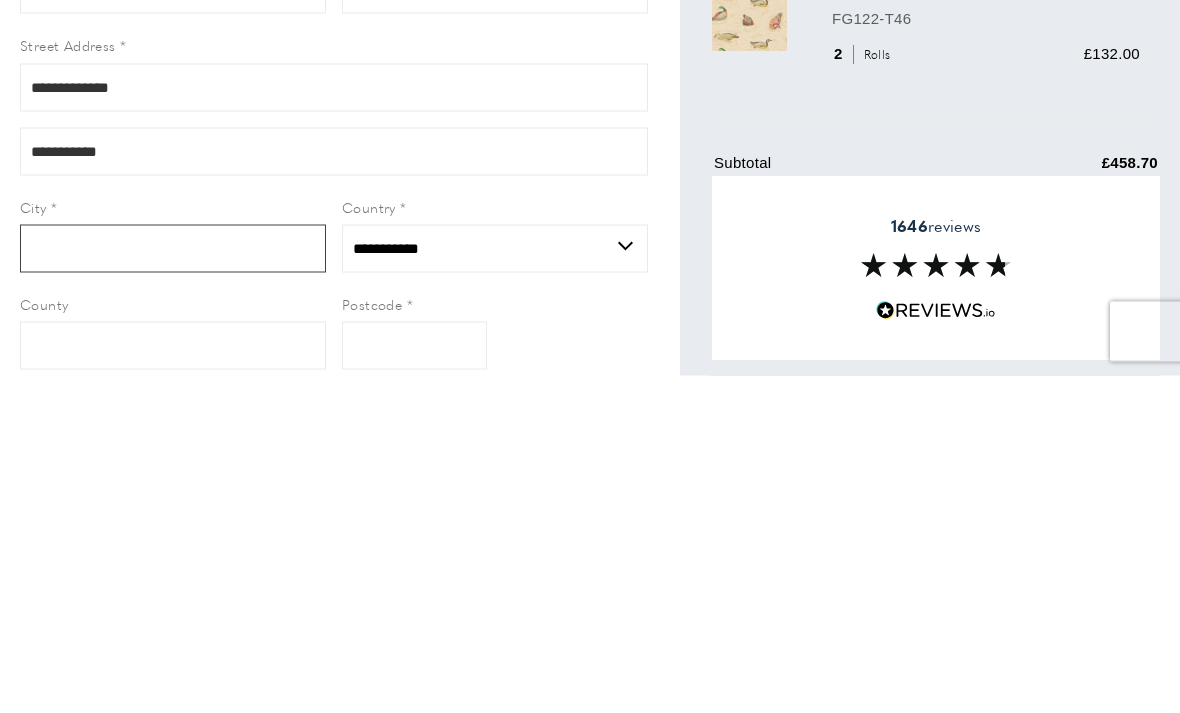 click on "City" at bounding box center (173, 586) 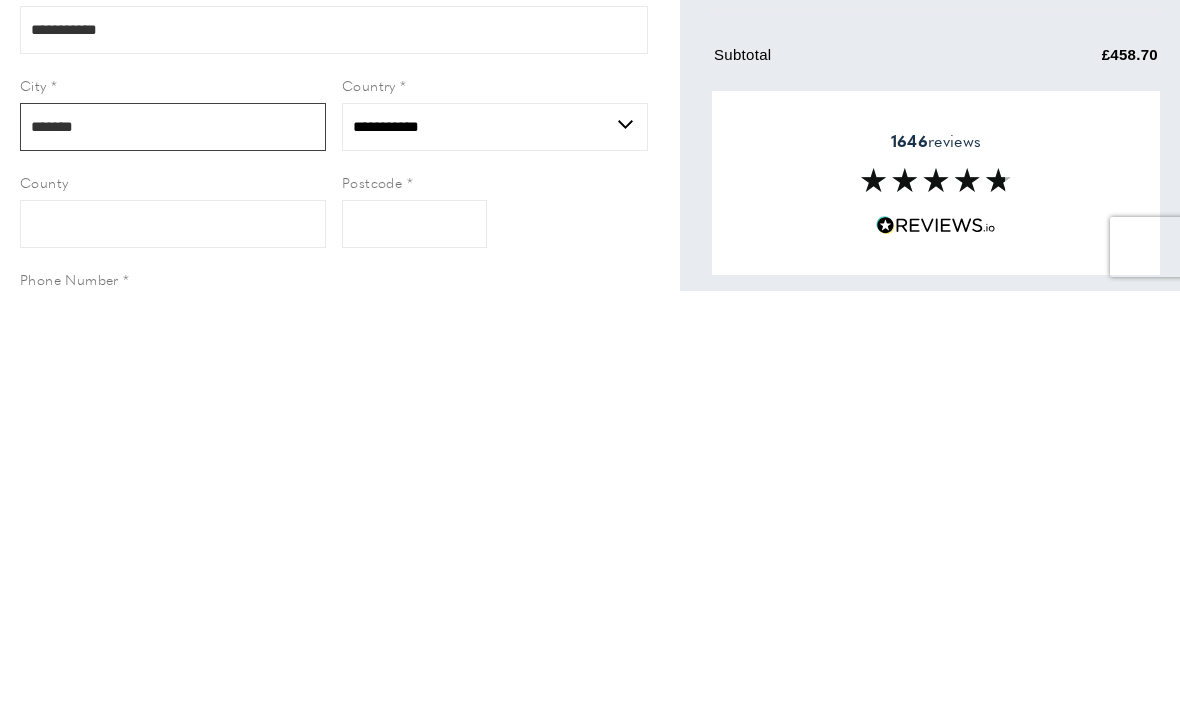 scroll, scrollTop: 45, scrollLeft: 0, axis: vertical 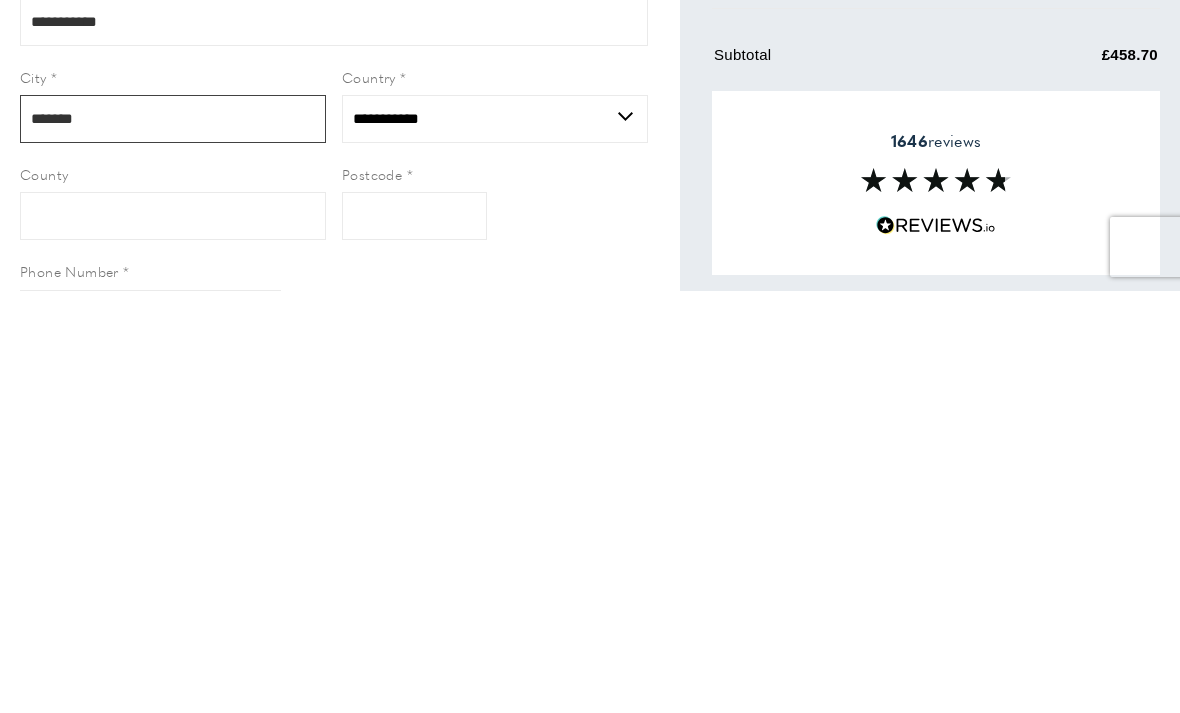 type on "*******" 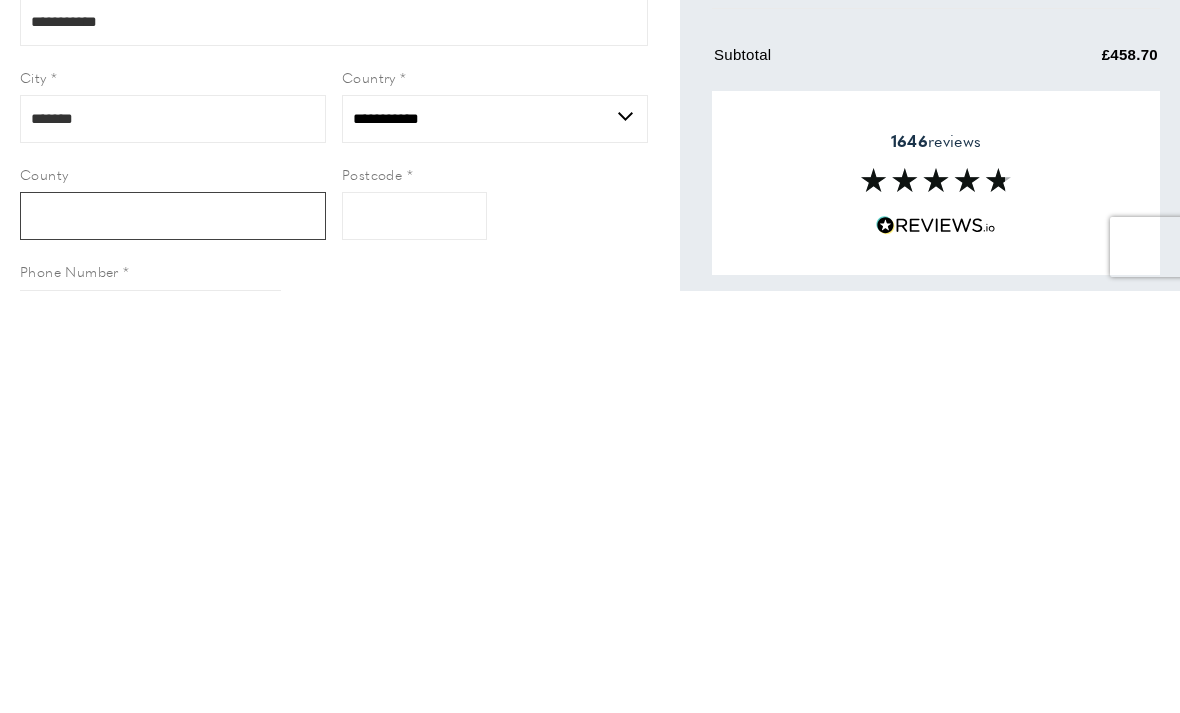 click on "County" at bounding box center (173, 638) 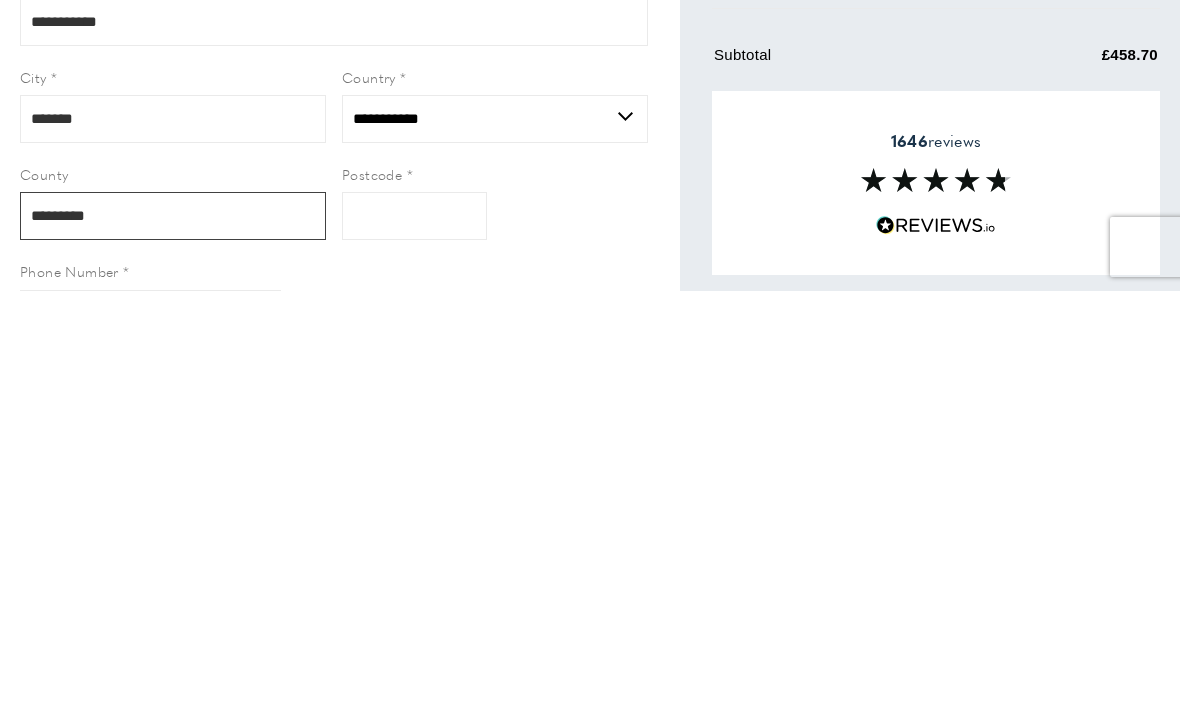 type on "*********" 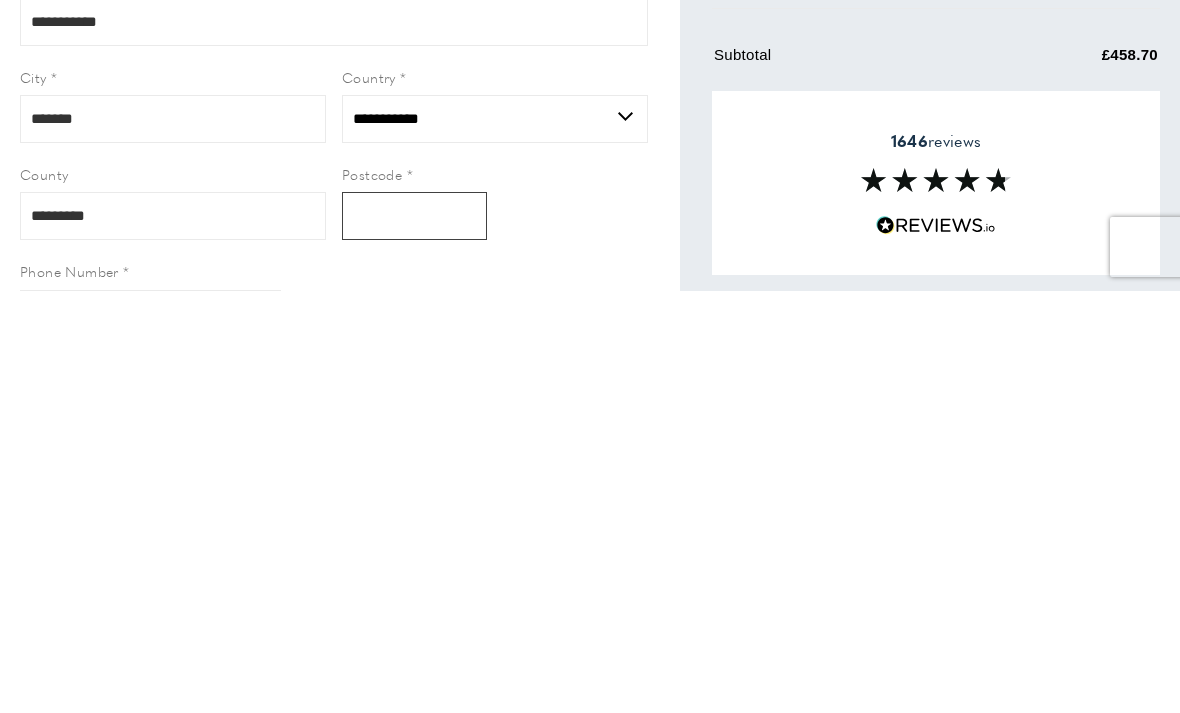 click on "Postcode" at bounding box center (414, 638) 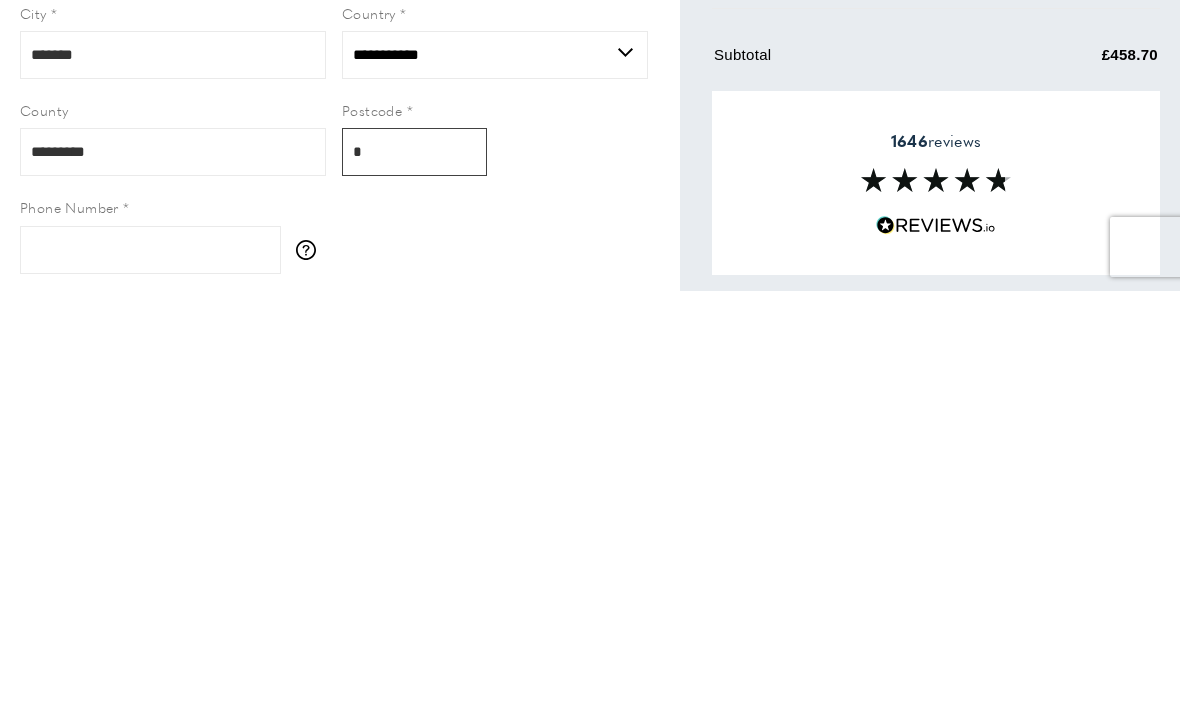 scroll, scrollTop: 109, scrollLeft: 0, axis: vertical 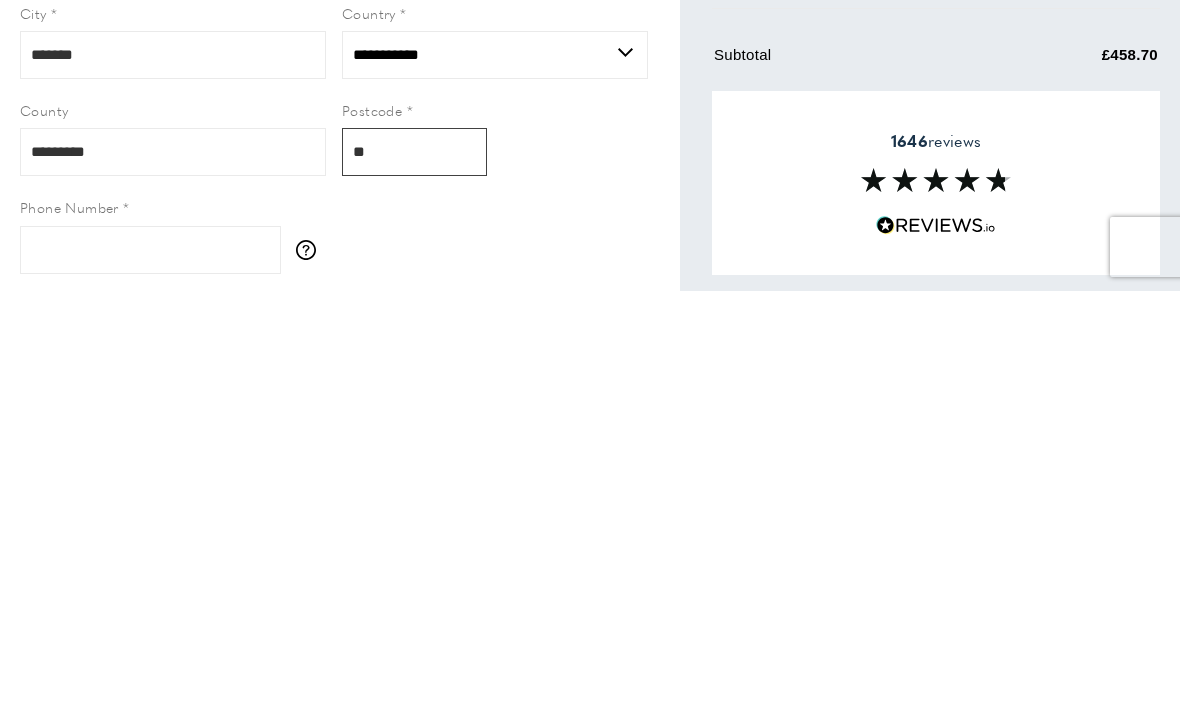 type 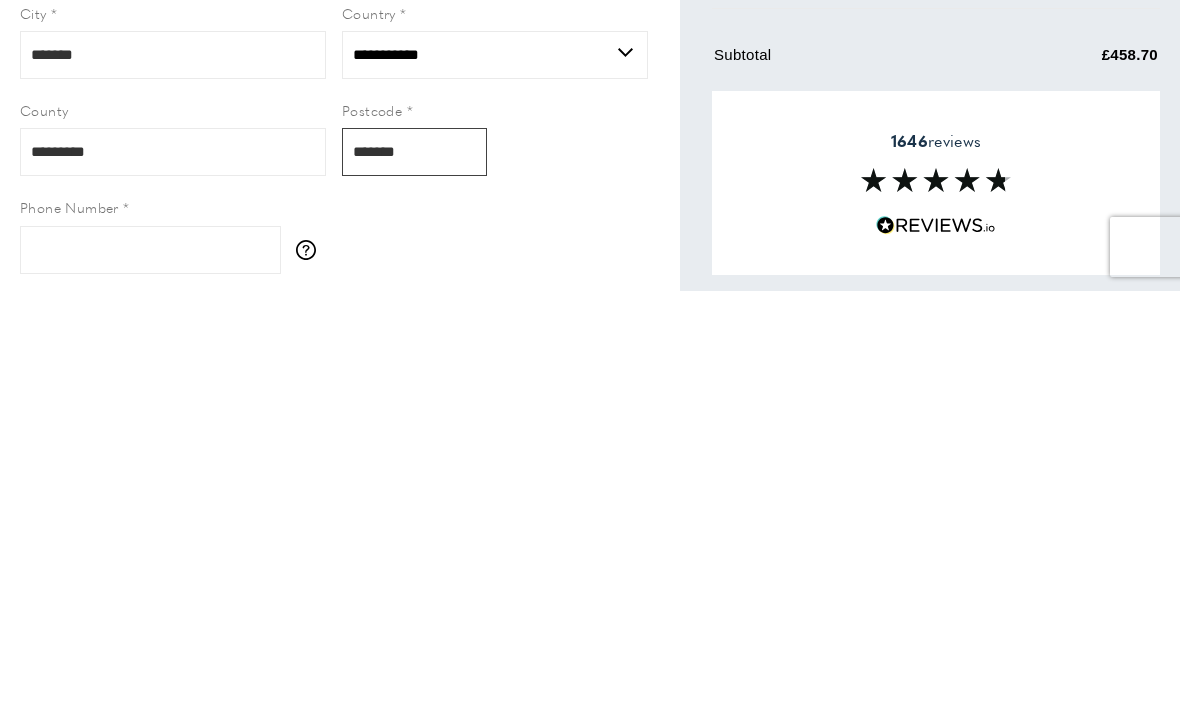 type on "*******" 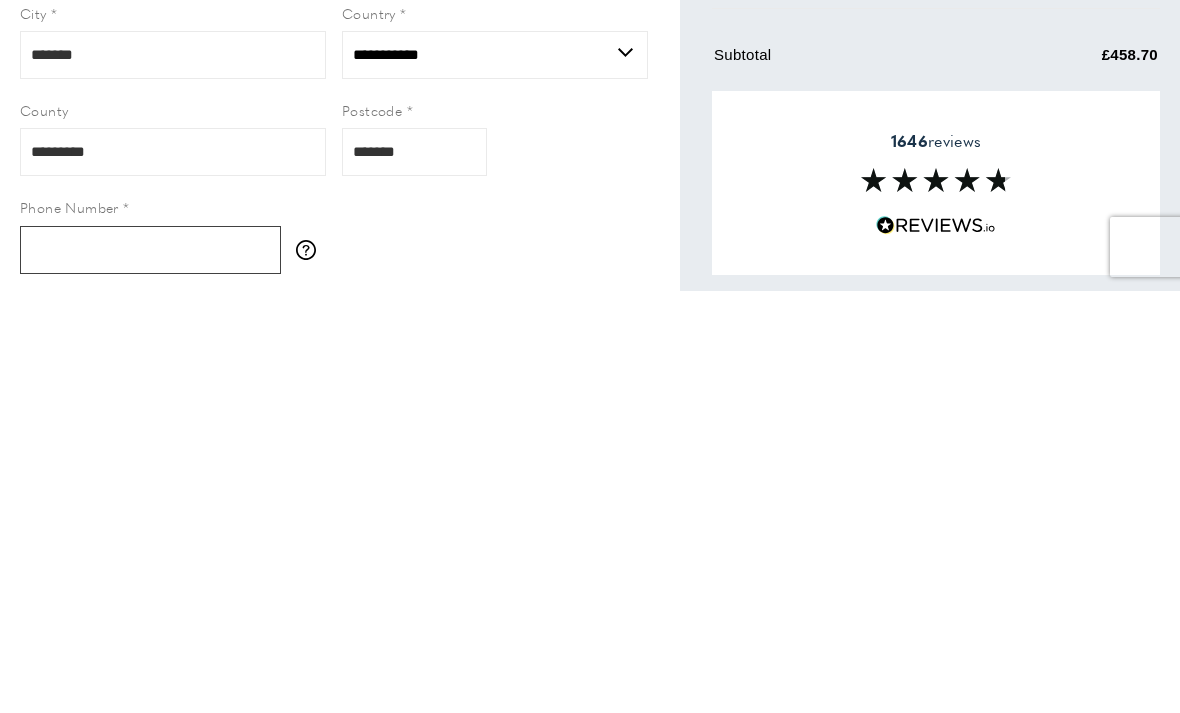 click on "Phone Number" at bounding box center (150, 672) 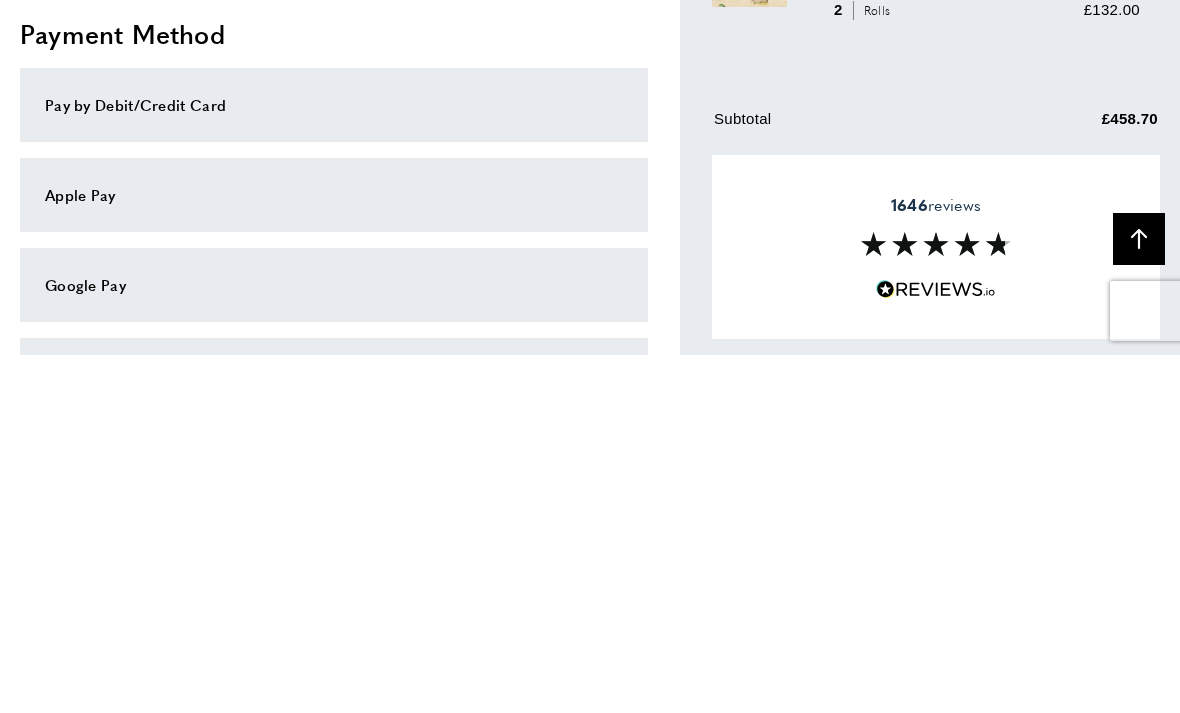 type on "**********" 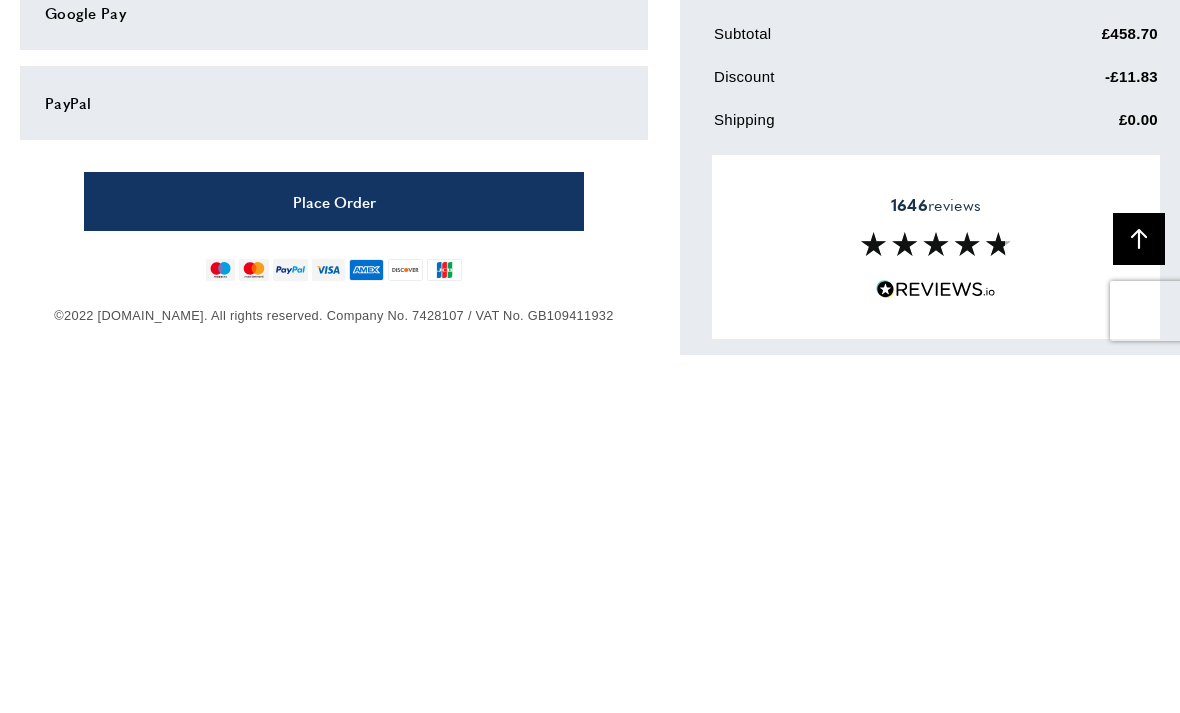 scroll, scrollTop: 1116, scrollLeft: 0, axis: vertical 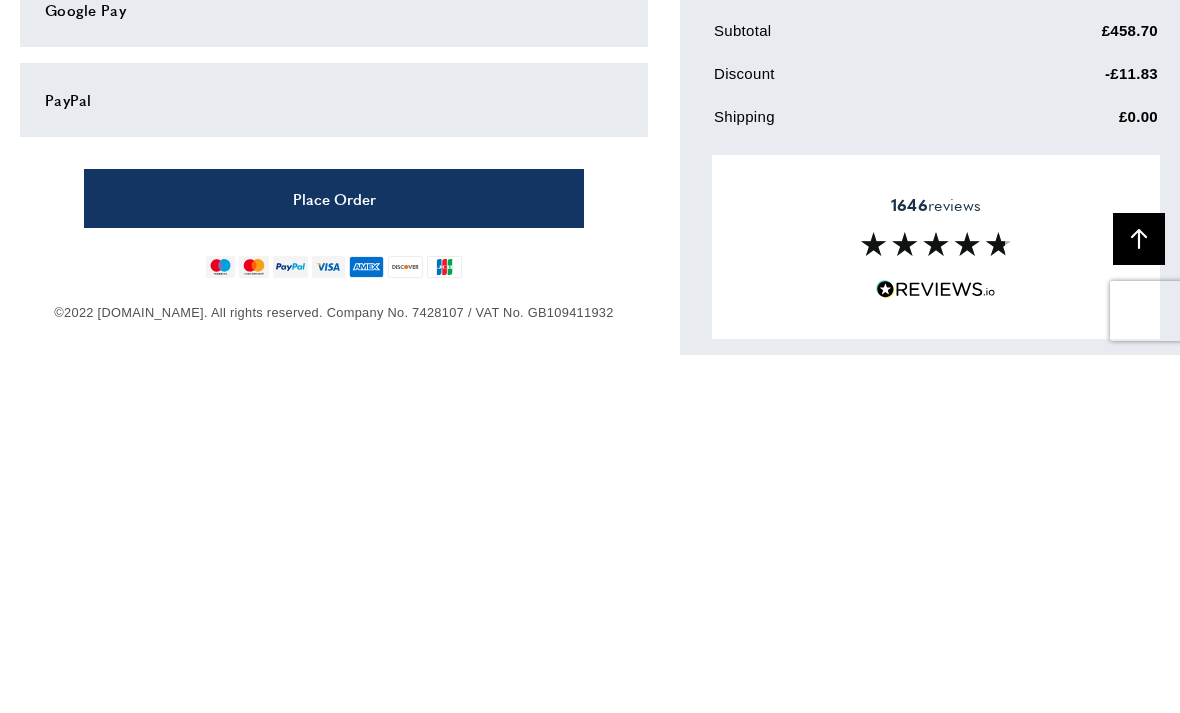 click on "Place Order" at bounding box center [334, 556] 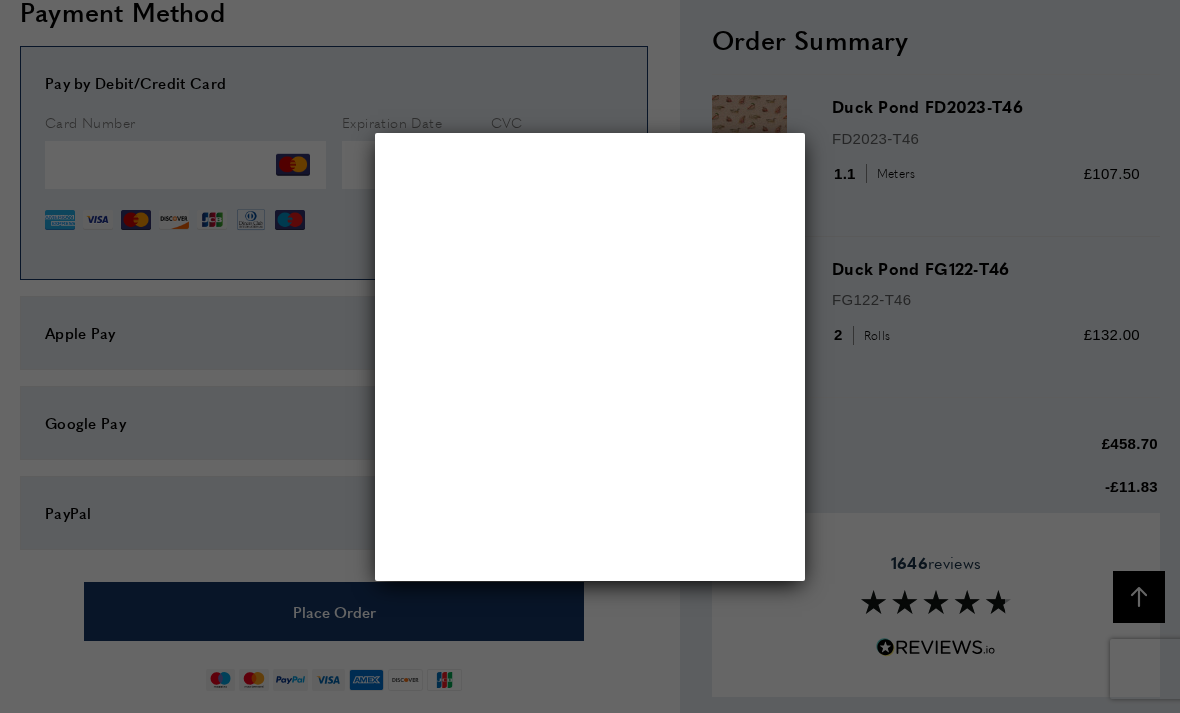 scroll, scrollTop: 0, scrollLeft: 0, axis: both 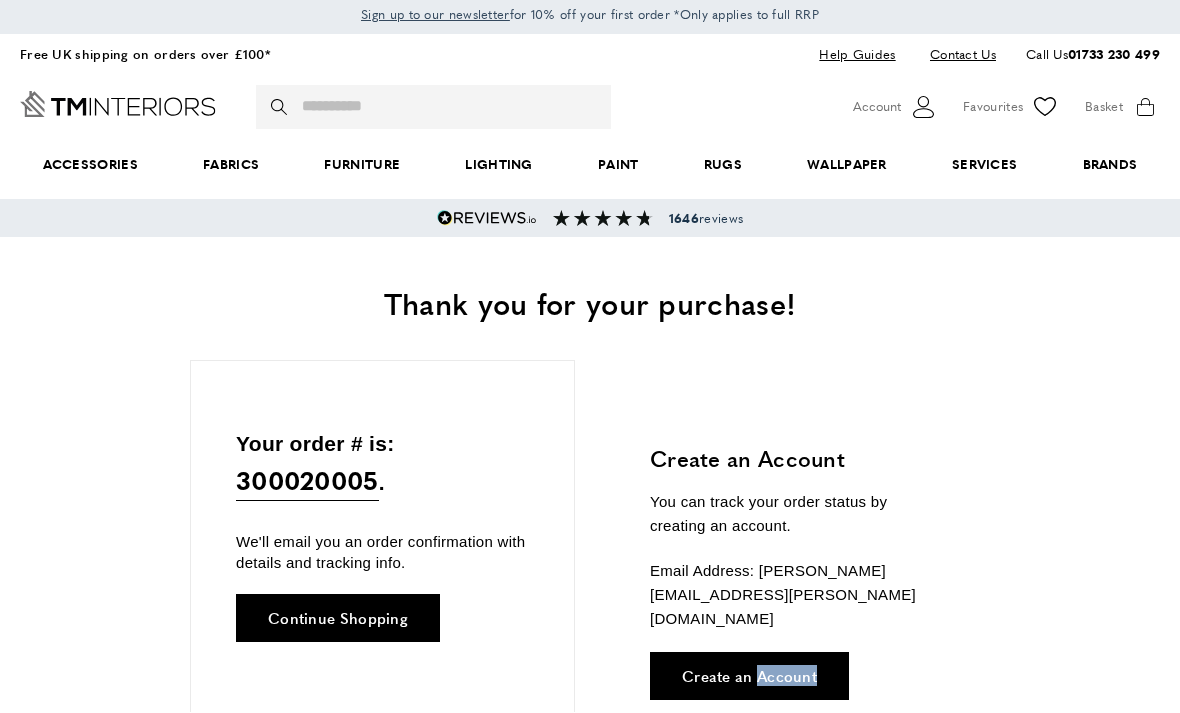 click on "Thank you for your purchase!
Your order # is:  300020005 .
We'll email you an order confirmation with details and tracking info.
Continue Shopping
Create an Account
You can track your order status by creating an account.
Email Address: [PERSON_NAME][EMAIL_ADDRESS][PERSON_NAME][DOMAIN_NAME]
Create an Account" at bounding box center [590, 562] 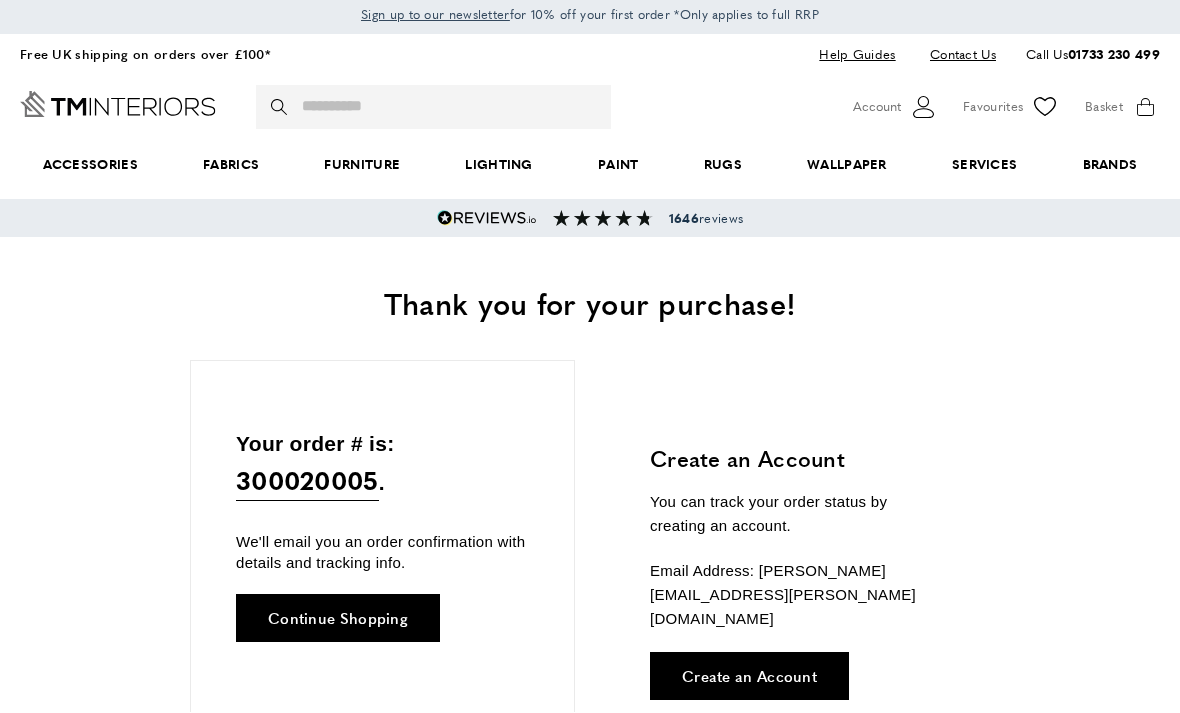 scroll, scrollTop: 6, scrollLeft: 0, axis: vertical 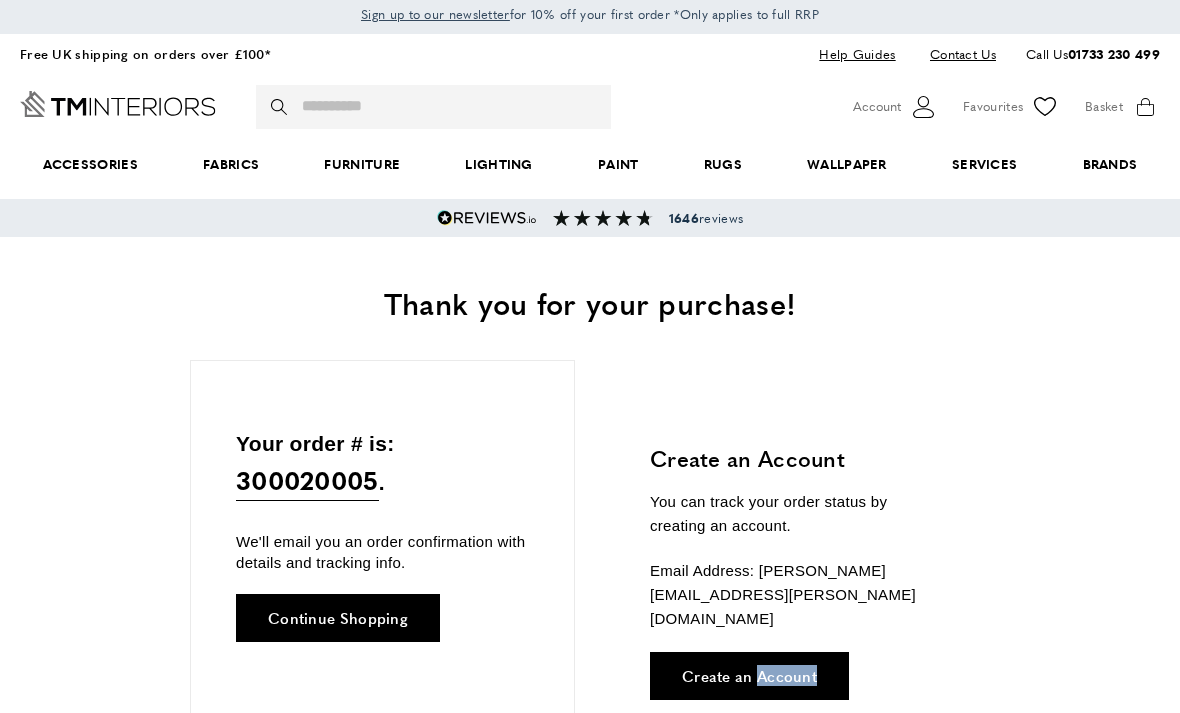 click on "Your order # is:  300020005 .
We'll email you an order confirmation with details and tracking info.
Continue Shopping
Create an Account
You can track your order status by creating an account.
Email Address: [PERSON_NAME][EMAIL_ADDRESS][PERSON_NAME][DOMAIN_NAME]
Create an Account" at bounding box center (590, 590) 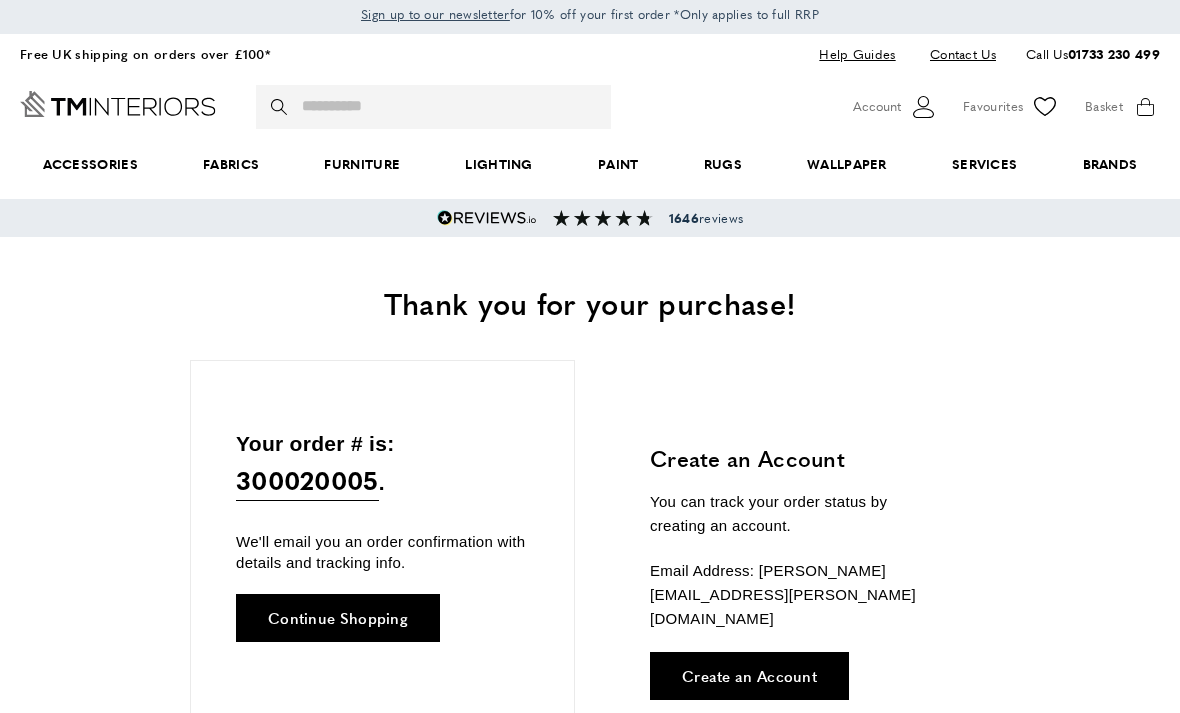 click on "Your order # is:  300020005 .
We'll email you an order confirmation with details and tracking info.
Continue Shopping
Create an Account
You can track your order status by creating an account.
Email Address: [PERSON_NAME][EMAIL_ADDRESS][PERSON_NAME][DOMAIN_NAME]
Create an Account" at bounding box center (590, 590) 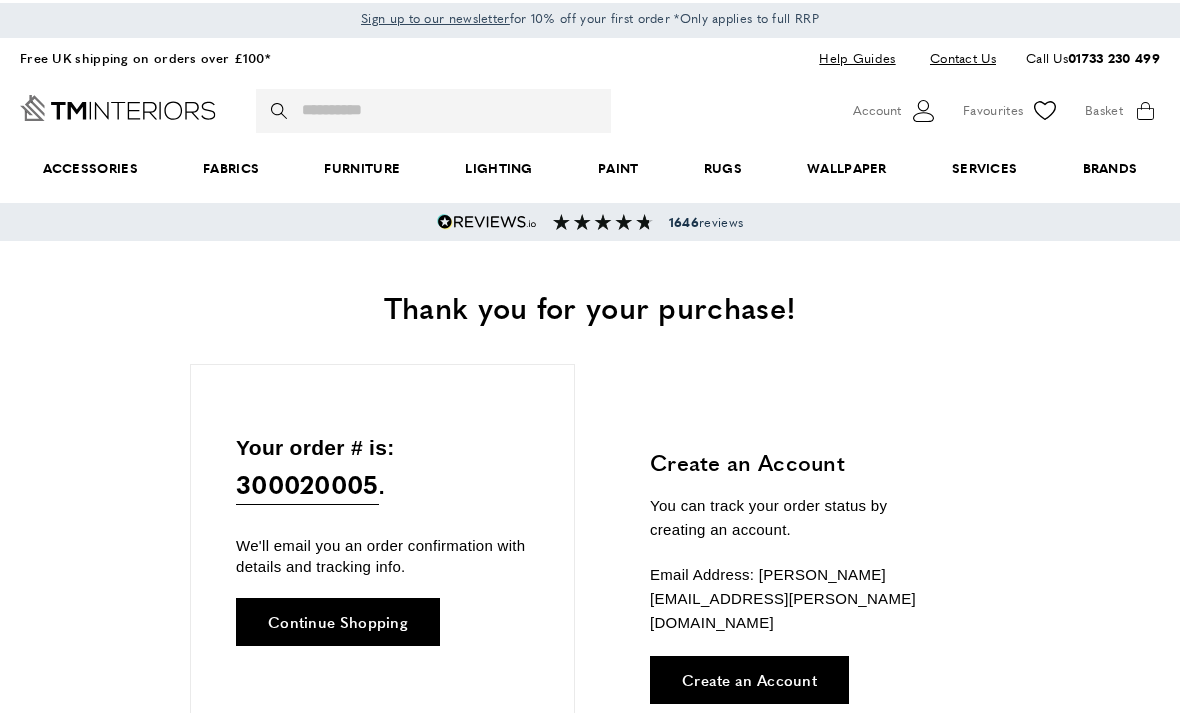 scroll, scrollTop: 0, scrollLeft: 0, axis: both 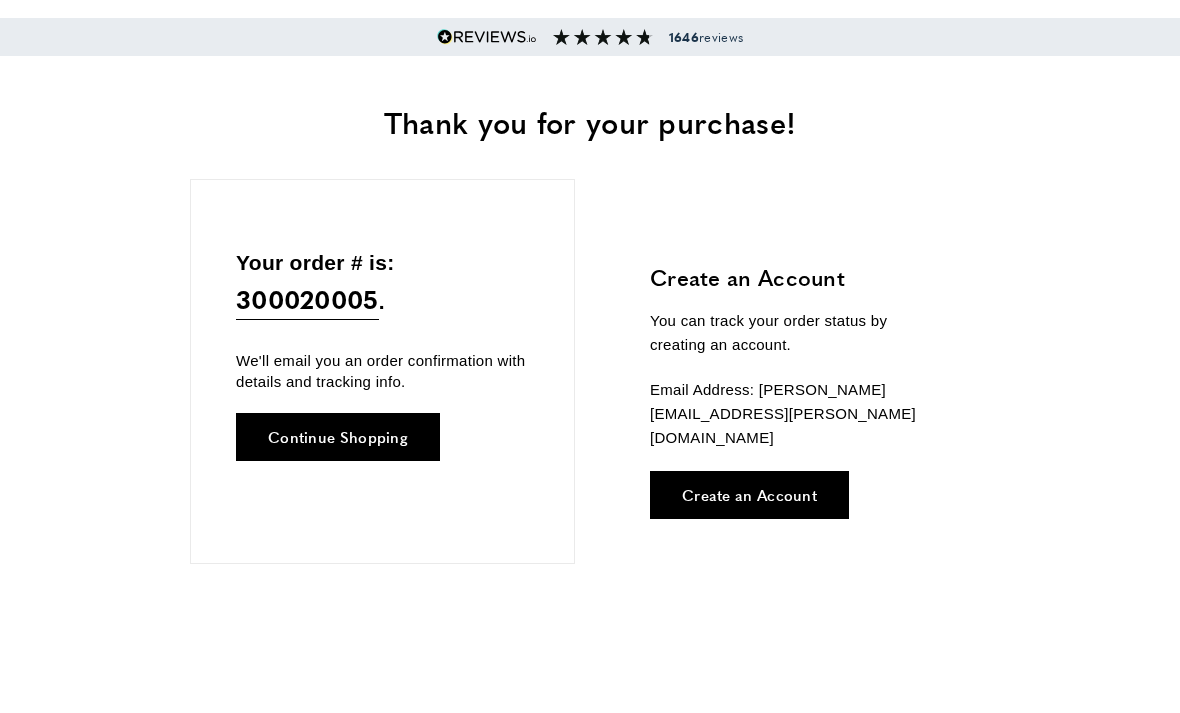 click on "About Us
Showroom
News
Free UK shipping on orders over £100*
Help Guides
Contact Us
Call Us  [PHONE_NUMBER]
Skip to Content
burger
Menu
Search
magnifying-glass
Search
Search
account" at bounding box center (590, 765) 